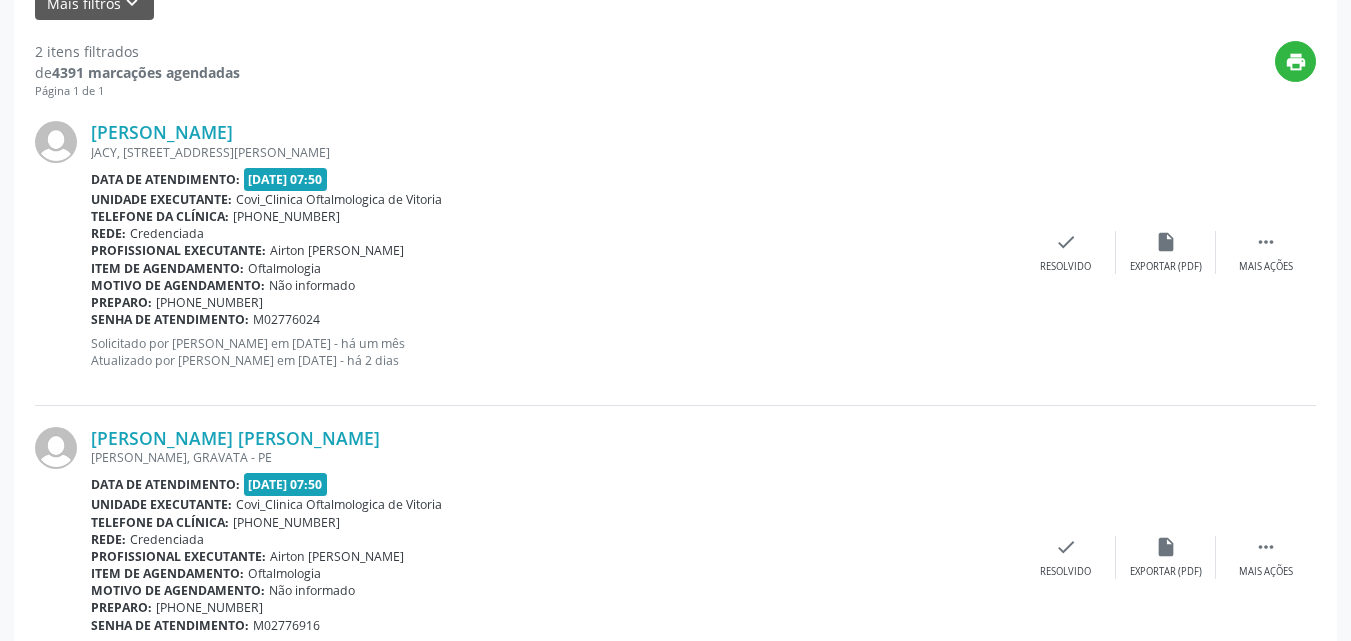 scroll, scrollTop: 604, scrollLeft: 0, axis: vertical 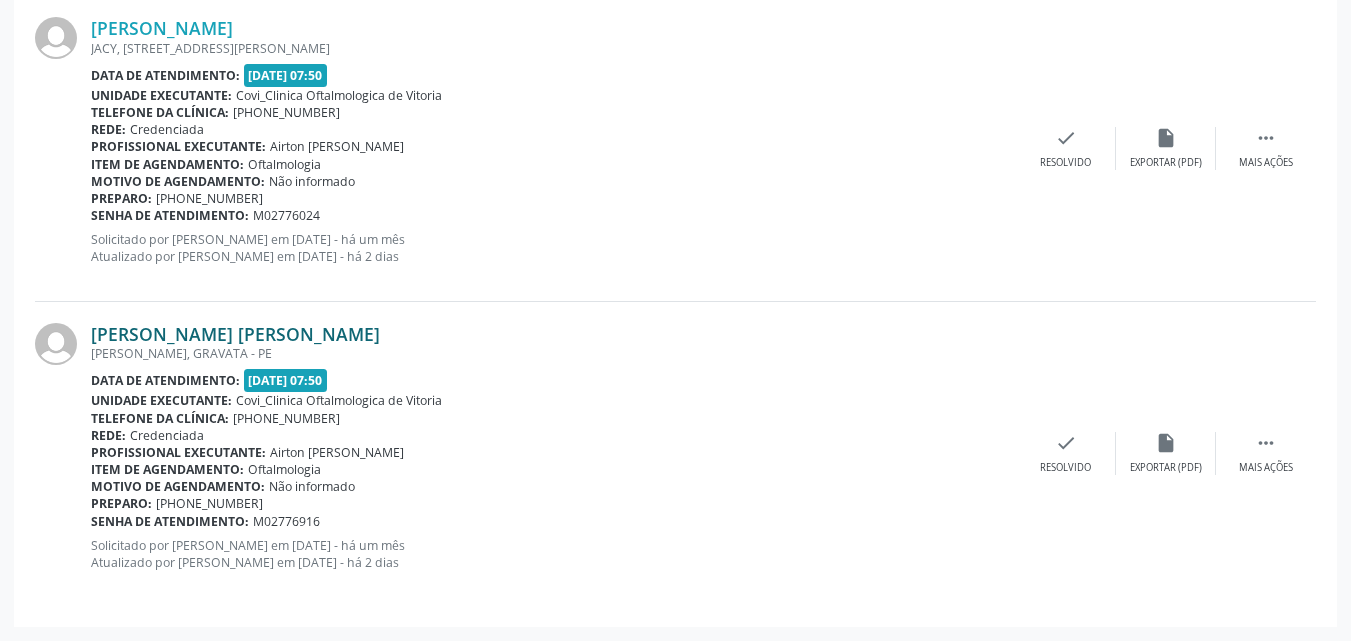 click on "[PERSON_NAME] [PERSON_NAME]" at bounding box center [235, 334] 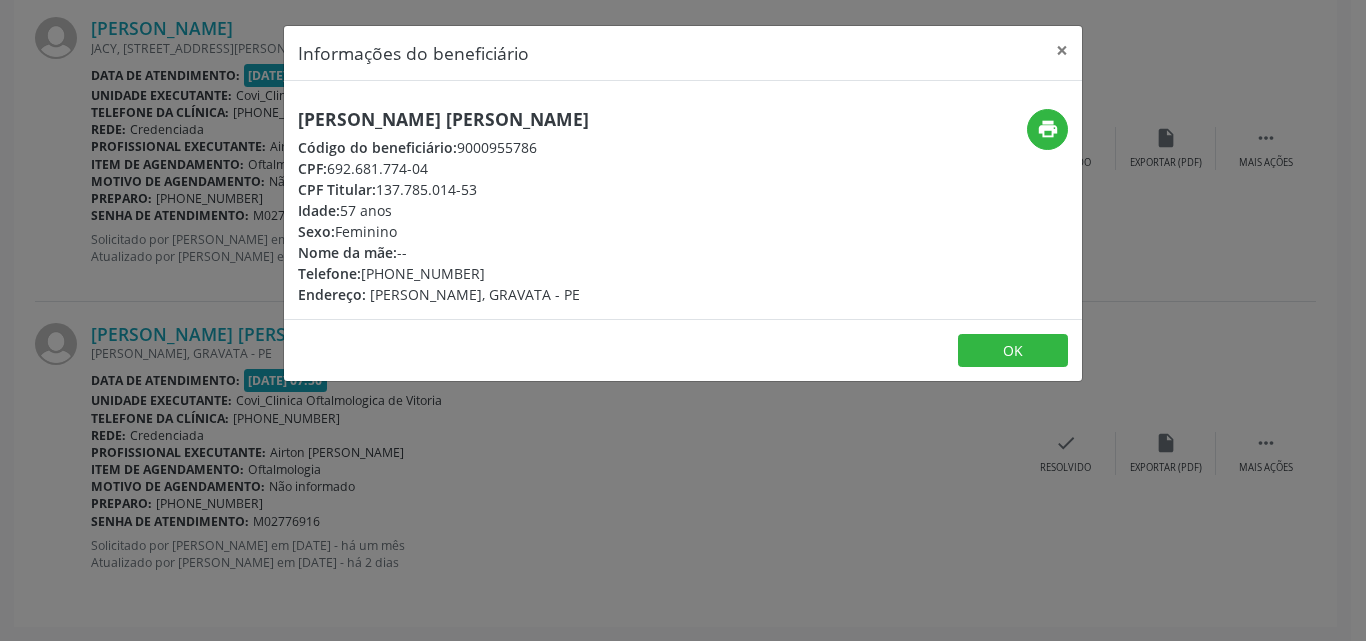 drag, startPoint x: 568, startPoint y: 117, endPoint x: 253, endPoint y: 117, distance: 315 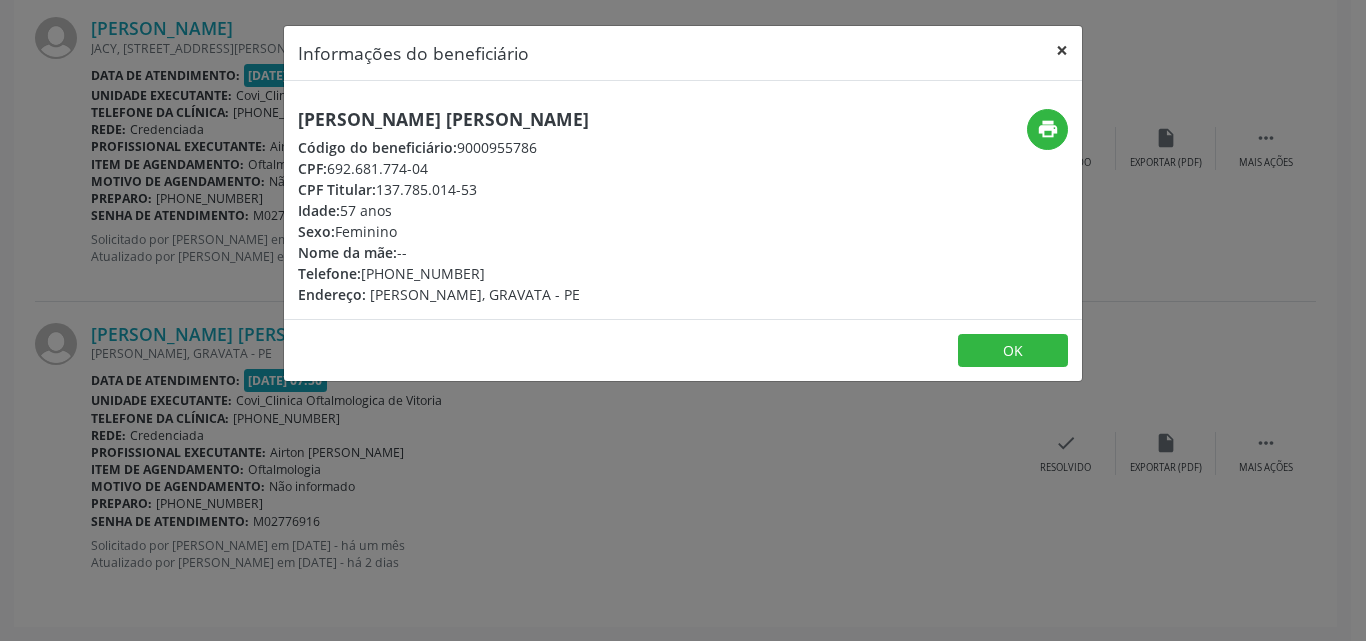 click on "×" at bounding box center [1062, 50] 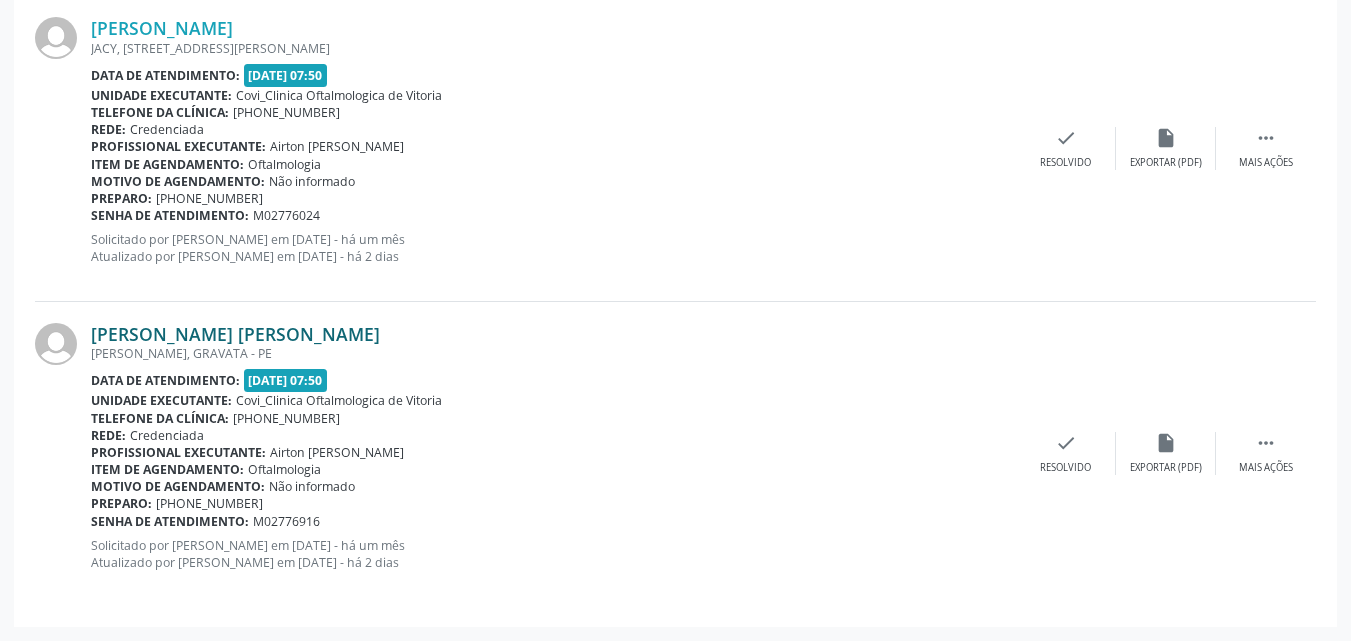 click on "[PERSON_NAME] [PERSON_NAME]" at bounding box center (235, 334) 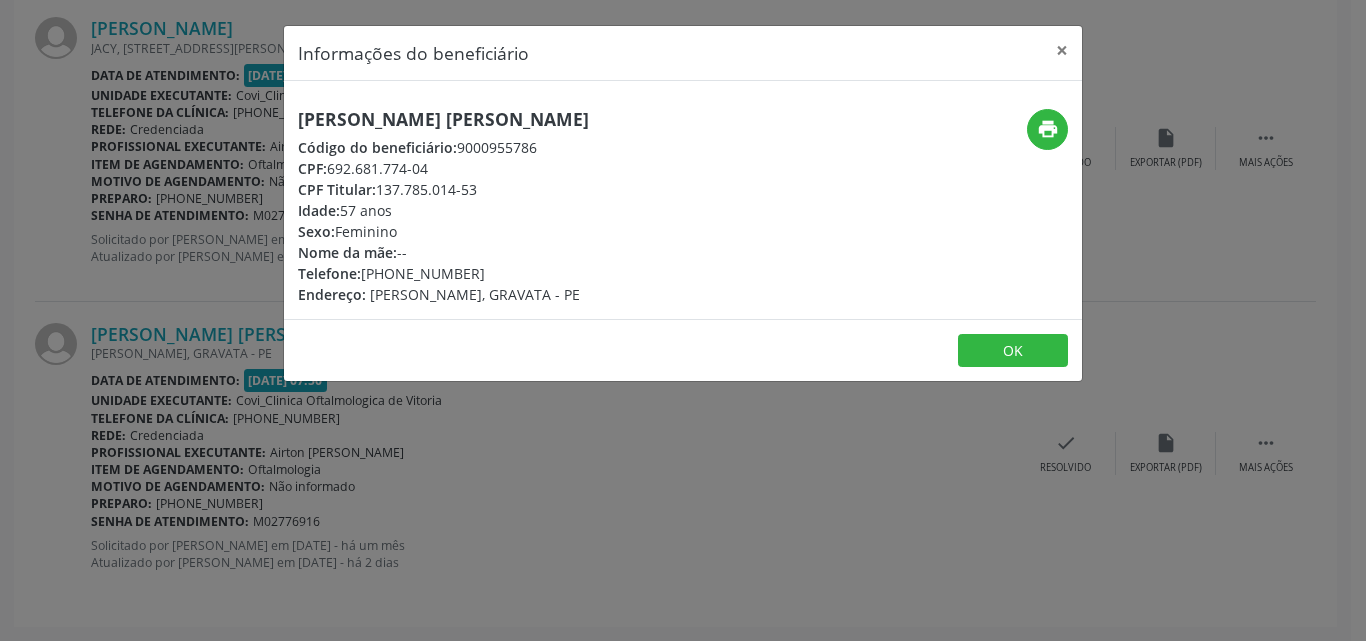 click on "[PERSON_NAME] [PERSON_NAME]" at bounding box center (443, 119) 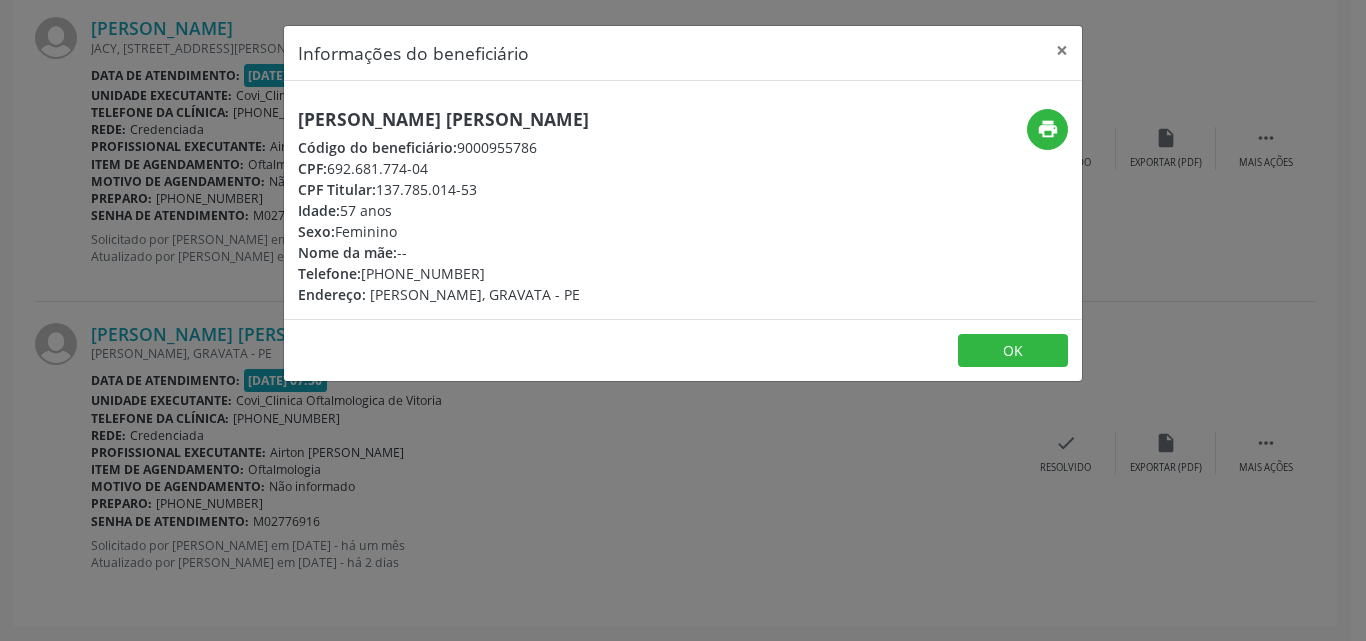 copy on "[PERSON_NAME] [PERSON_NAME]" 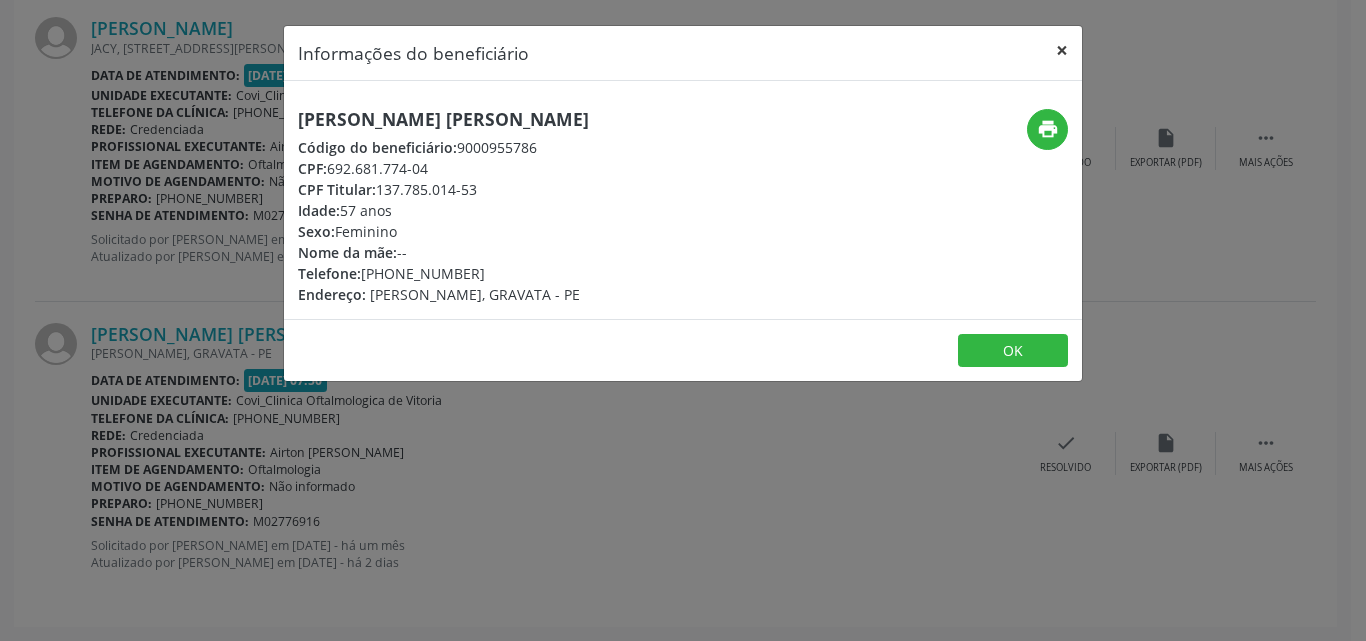 click on "×" at bounding box center [1062, 50] 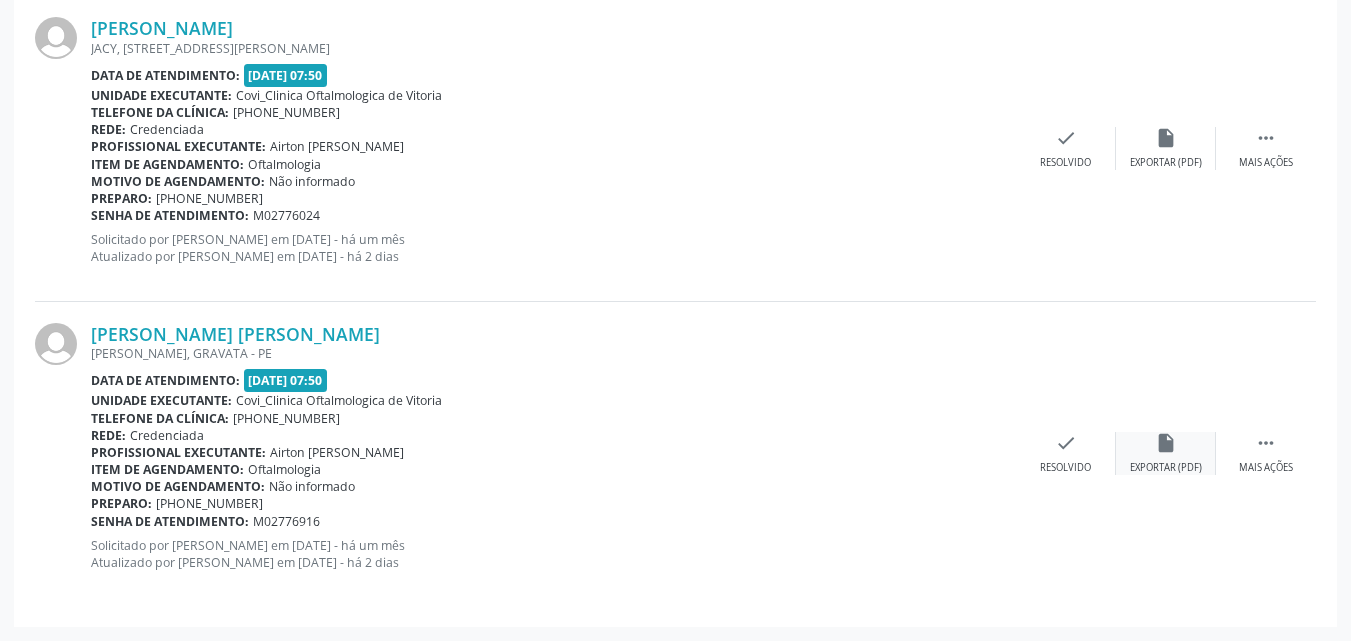click on "insert_drive_file" at bounding box center [1166, 443] 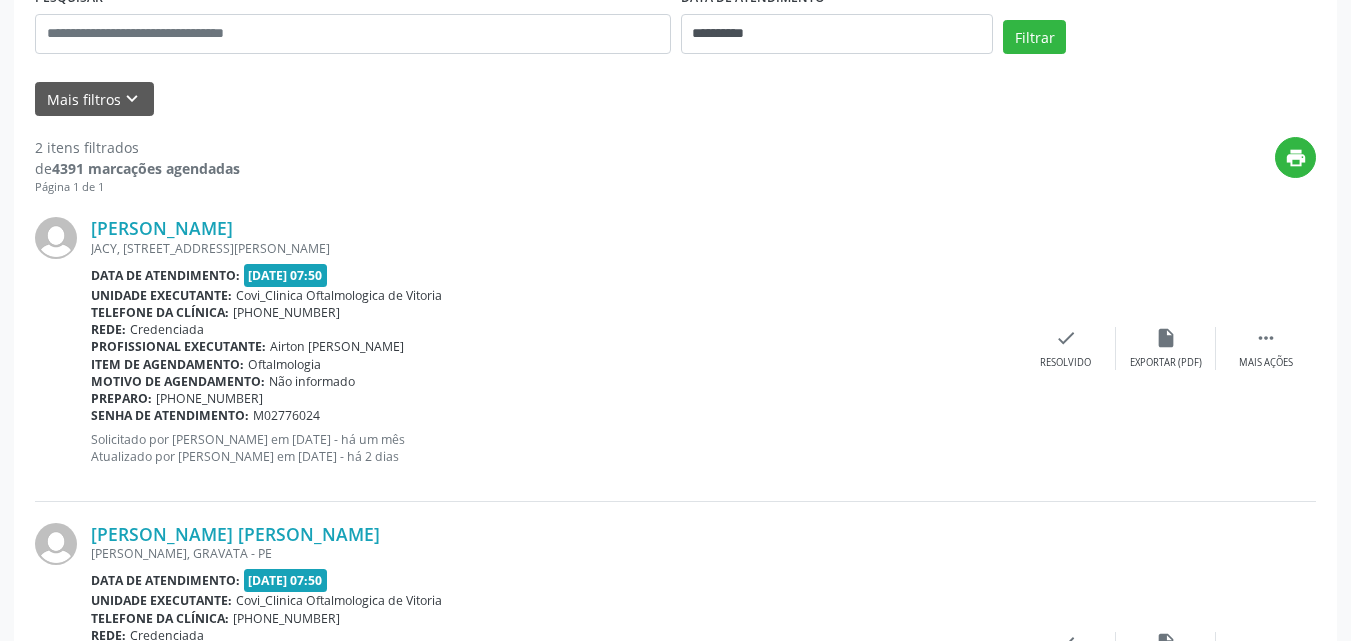 scroll, scrollTop: 304, scrollLeft: 0, axis: vertical 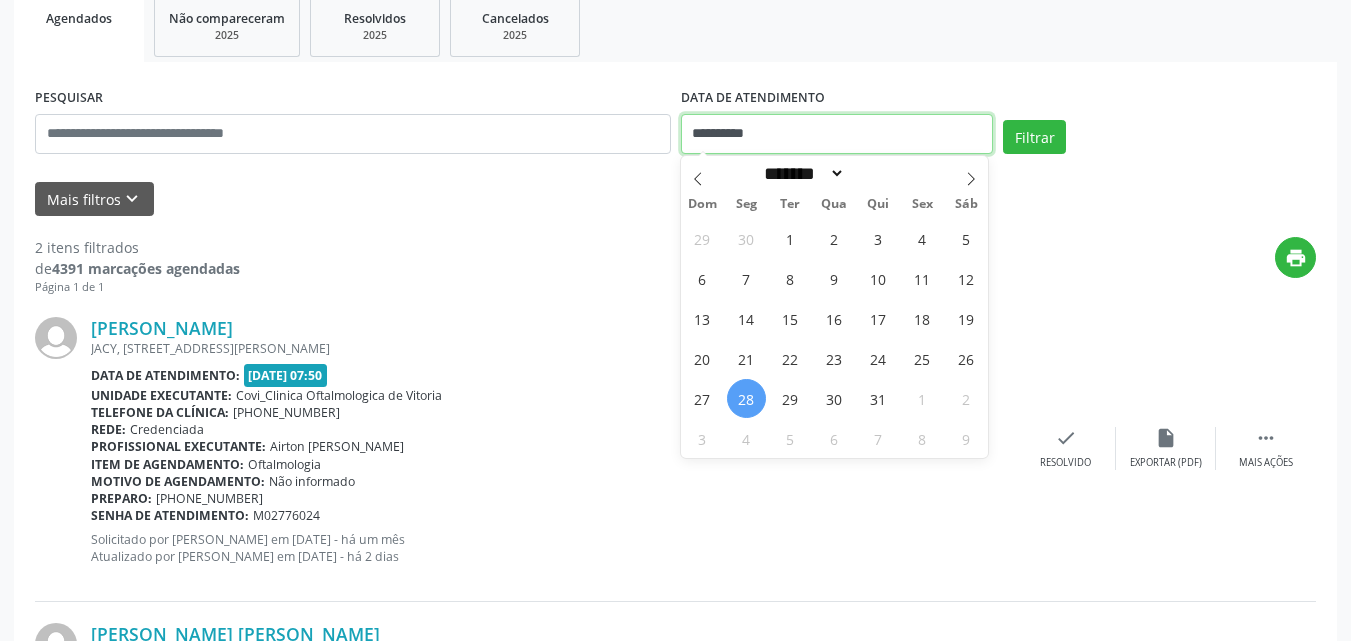 click on "**********" at bounding box center [837, 134] 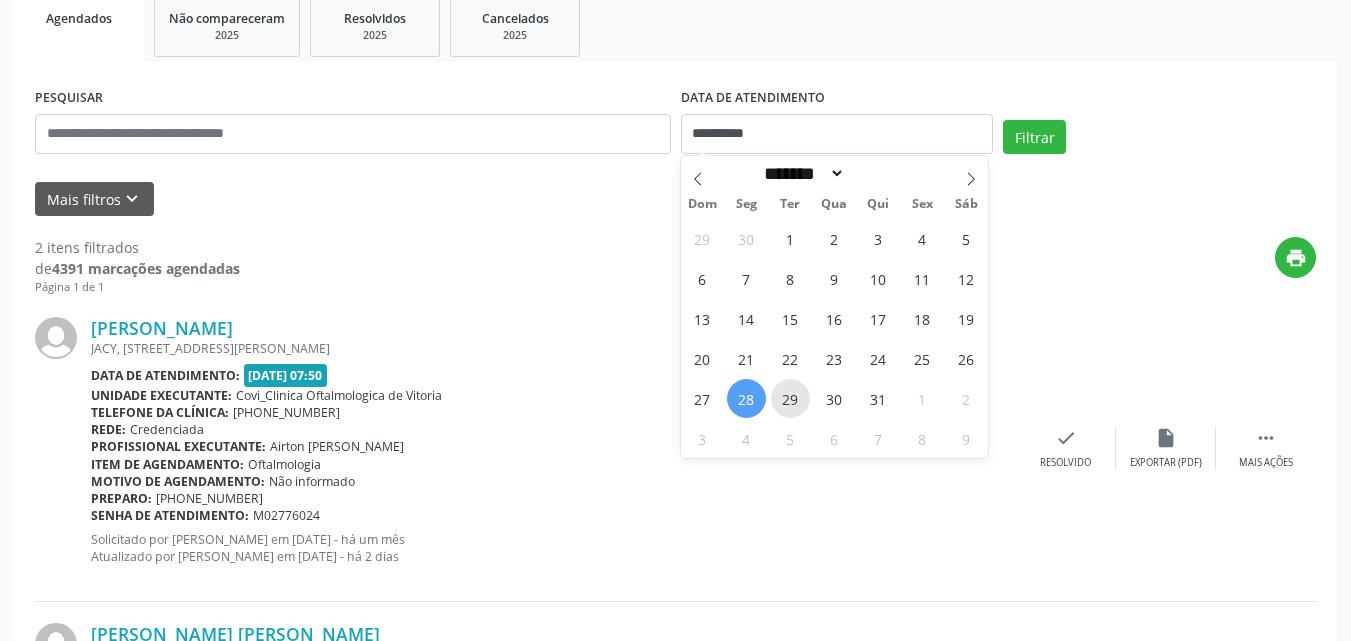 click on "29" at bounding box center (790, 398) 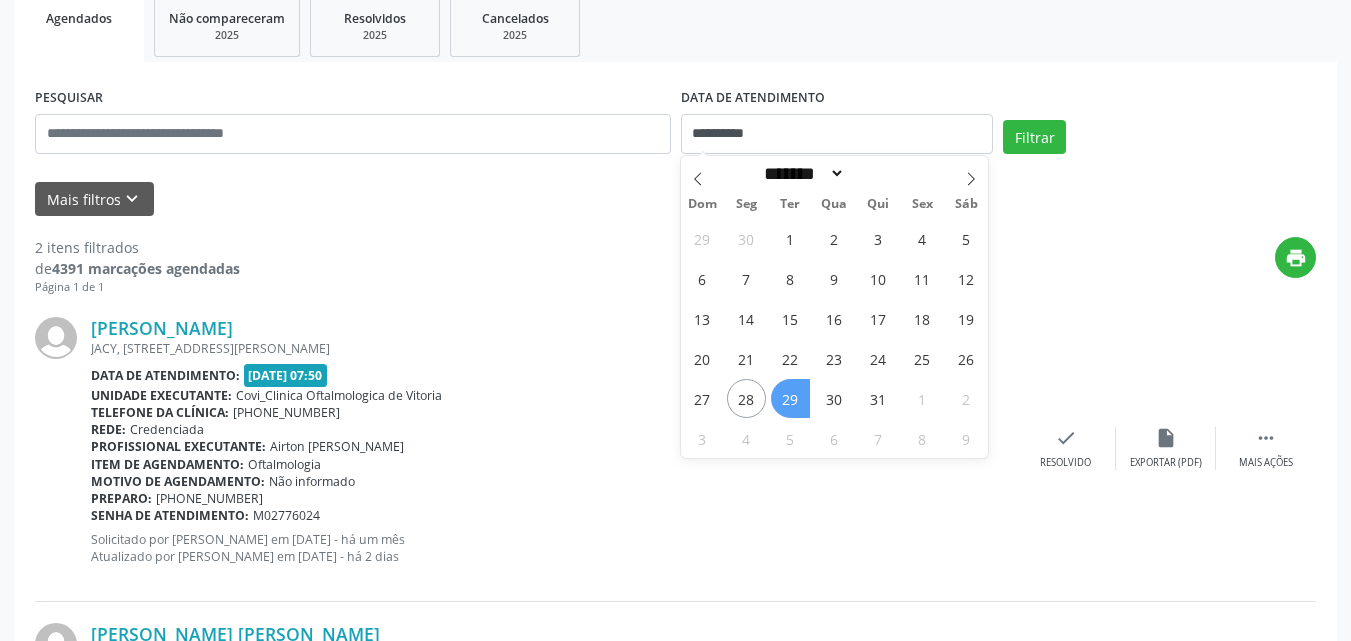 click on "29" at bounding box center (790, 398) 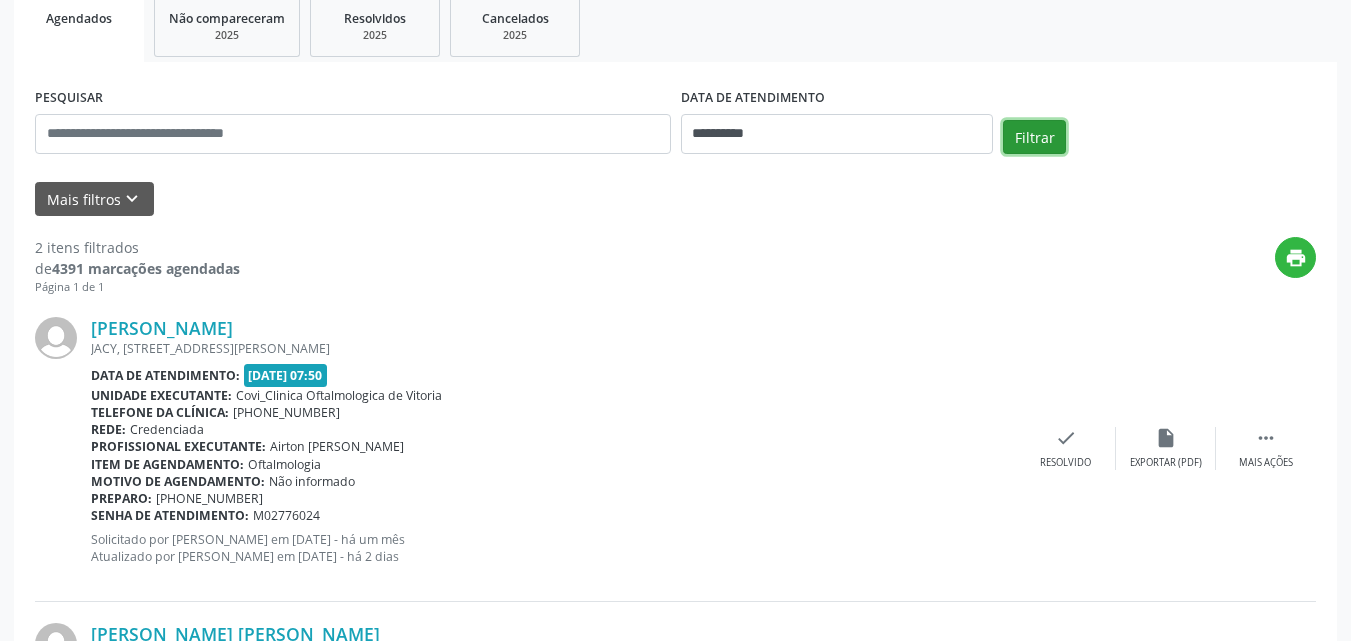 click on "Filtrar" at bounding box center (1034, 137) 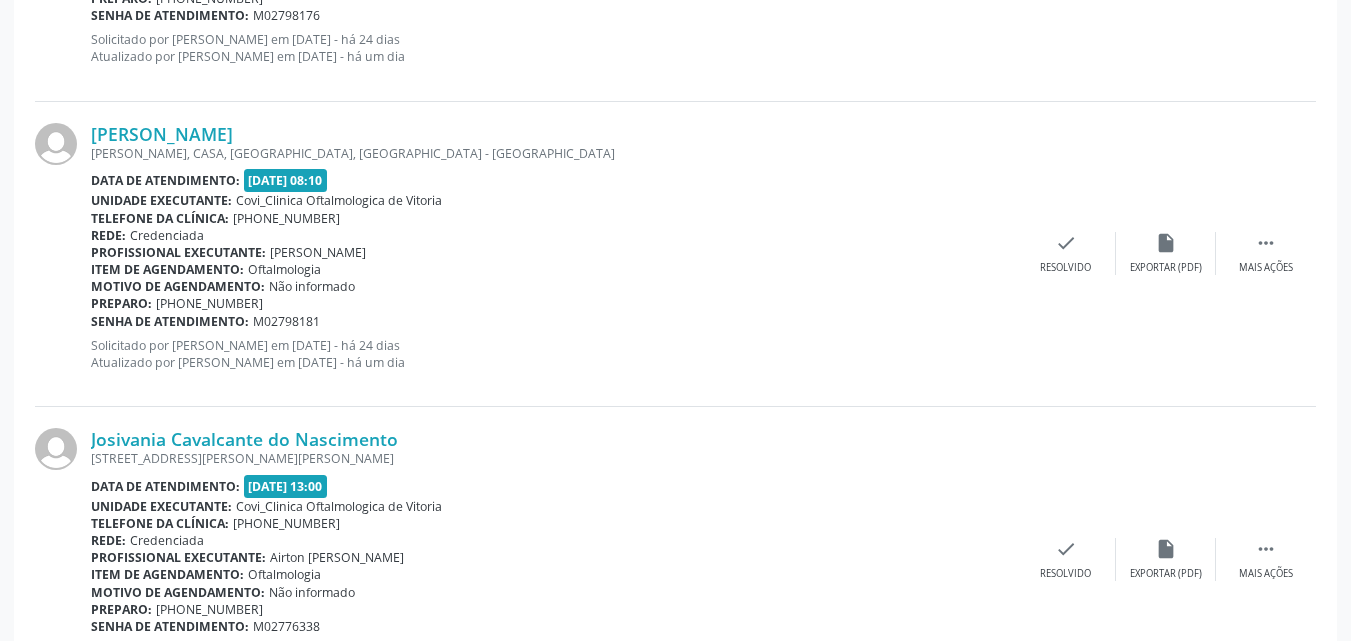 scroll, scrollTop: 904, scrollLeft: 0, axis: vertical 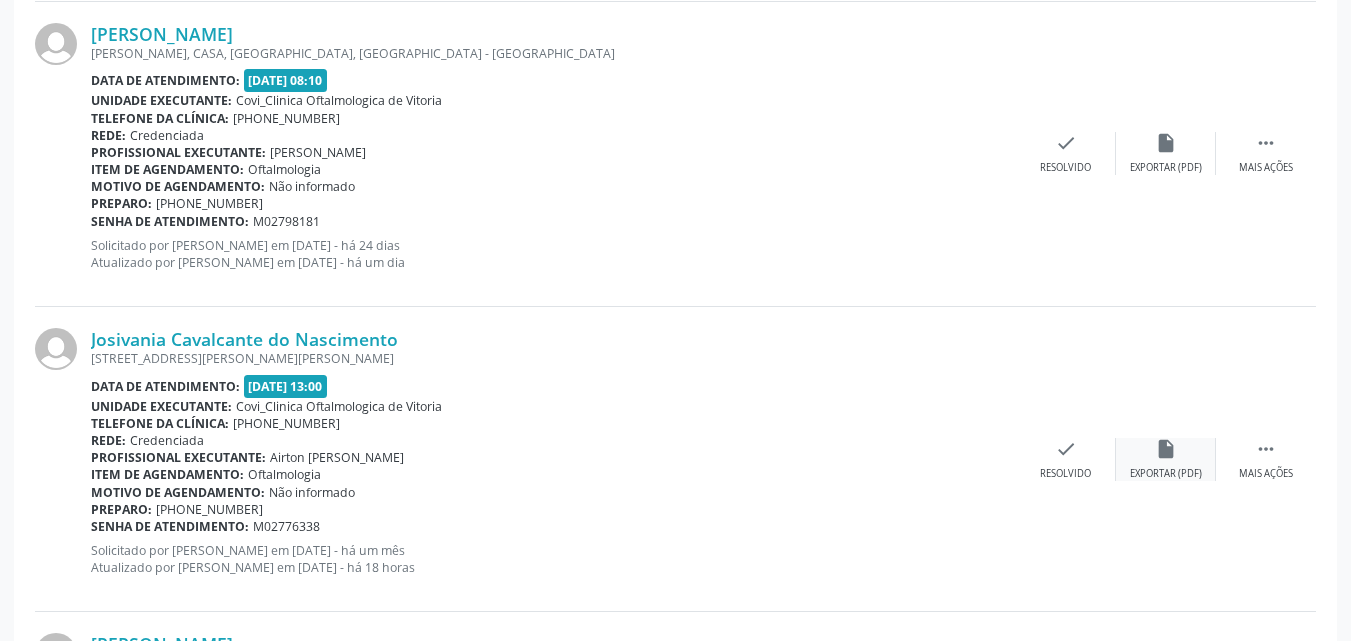 click on "insert_drive_file" at bounding box center (1166, 449) 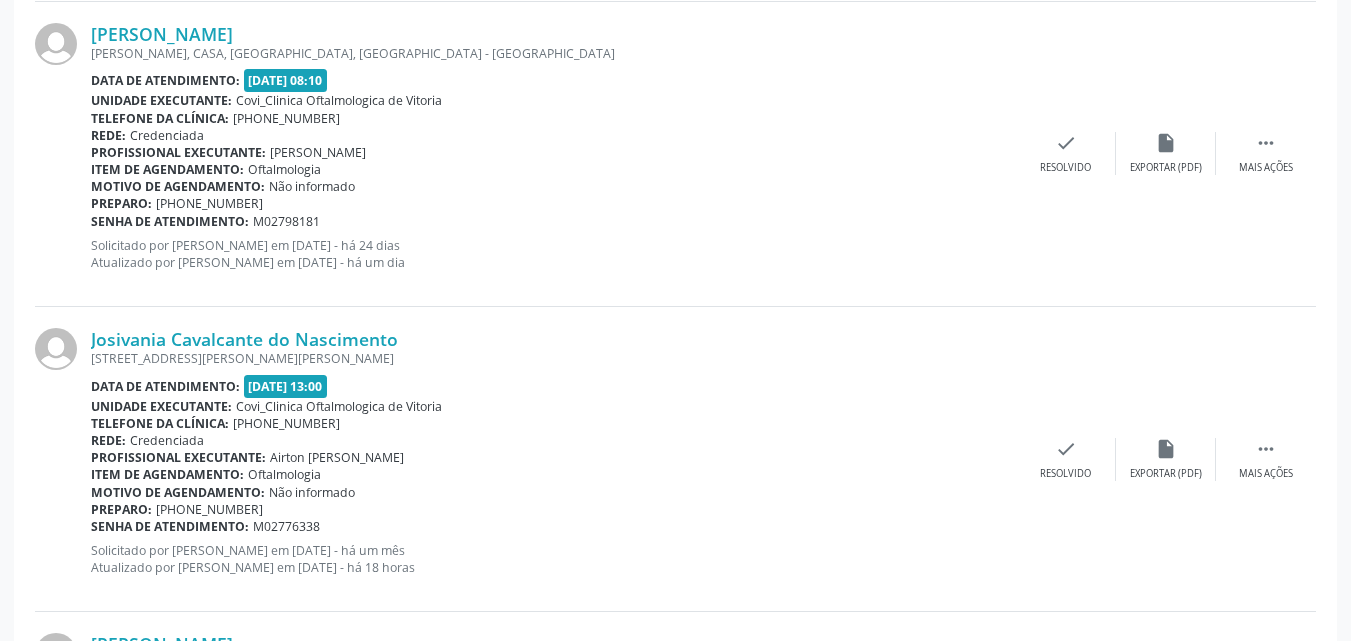scroll, scrollTop: 1204, scrollLeft: 0, axis: vertical 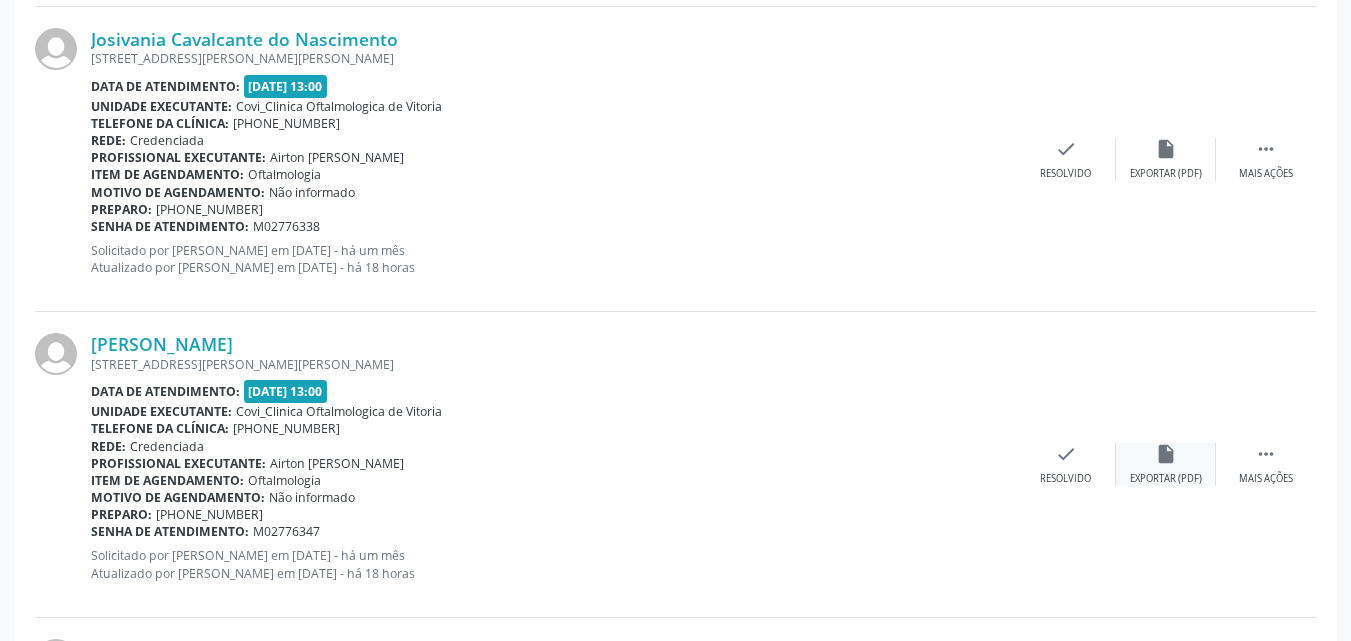 click on "insert_drive_file
Exportar (PDF)" at bounding box center (1166, 464) 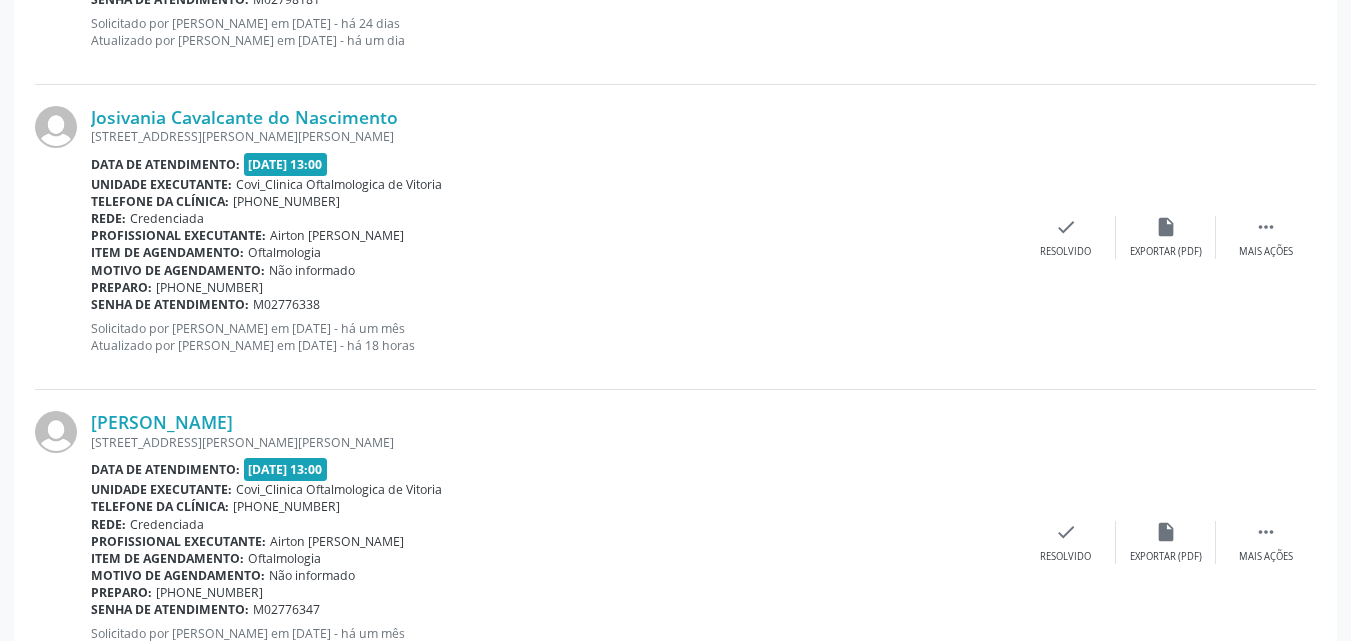 scroll, scrollTop: 1026, scrollLeft: 0, axis: vertical 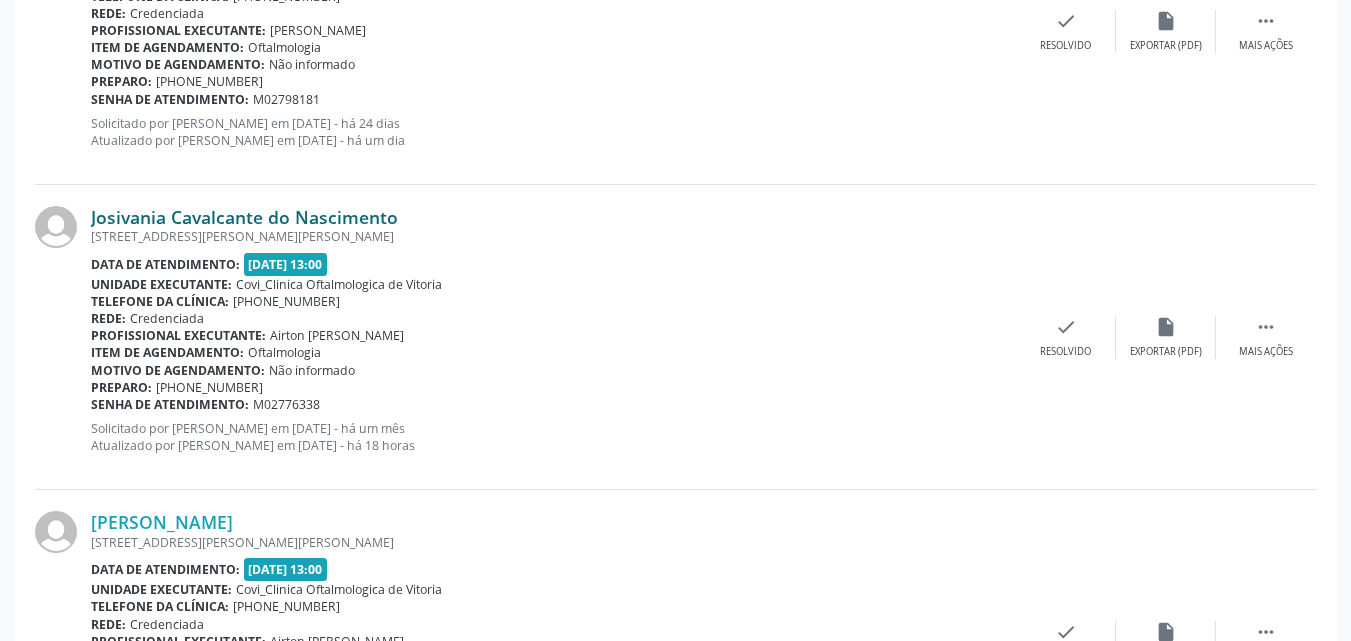 click on "Josivania Cavalcante do Nascimento" at bounding box center (244, 217) 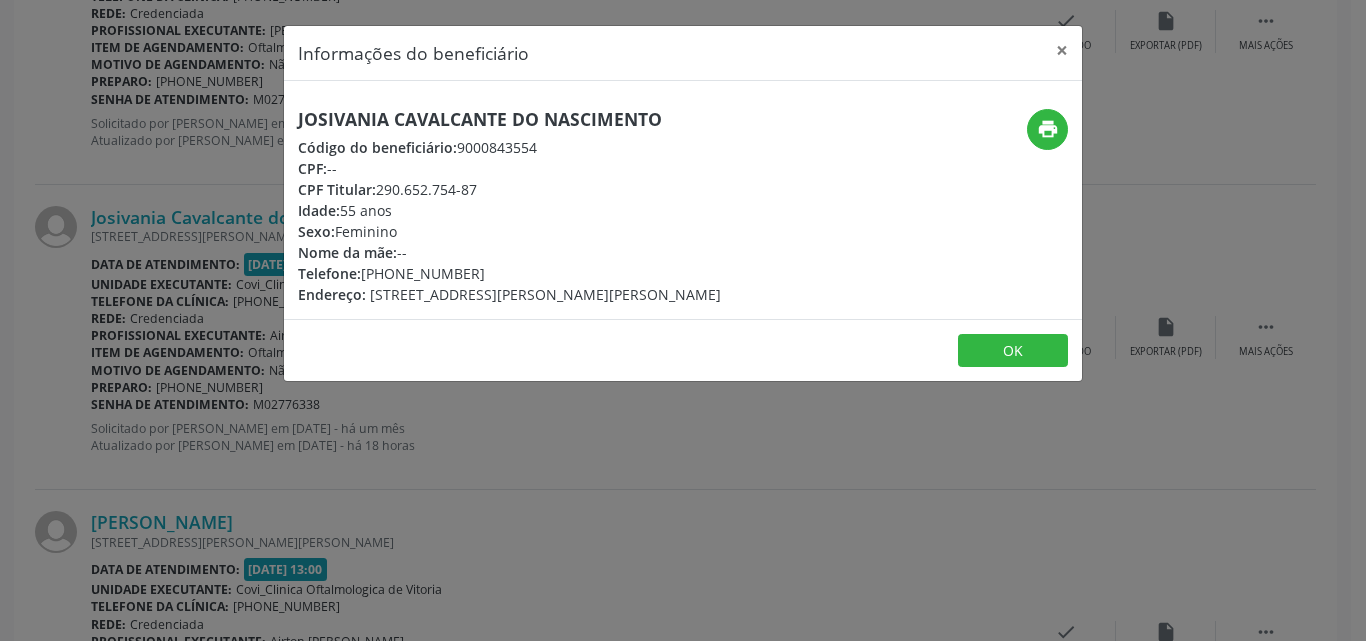 click on "Josivania Cavalcante do Nascimento" at bounding box center [509, 119] 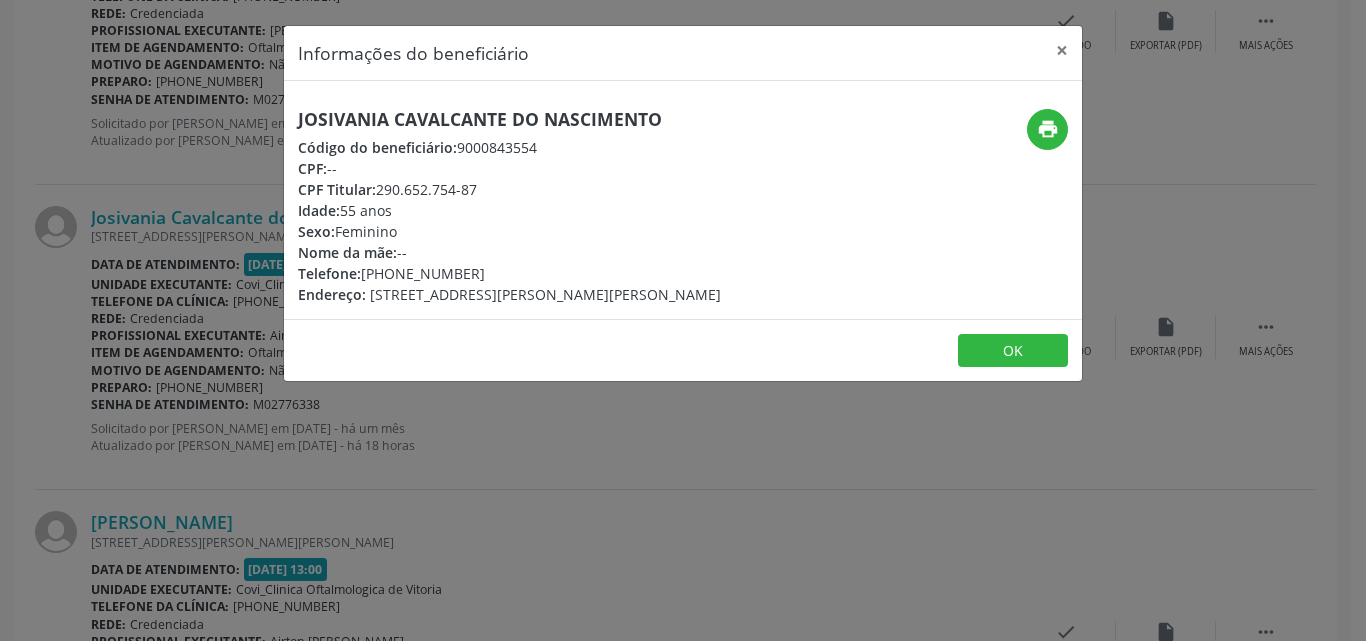 drag, startPoint x: 669, startPoint y: 121, endPoint x: 273, endPoint y: 119, distance: 396.00504 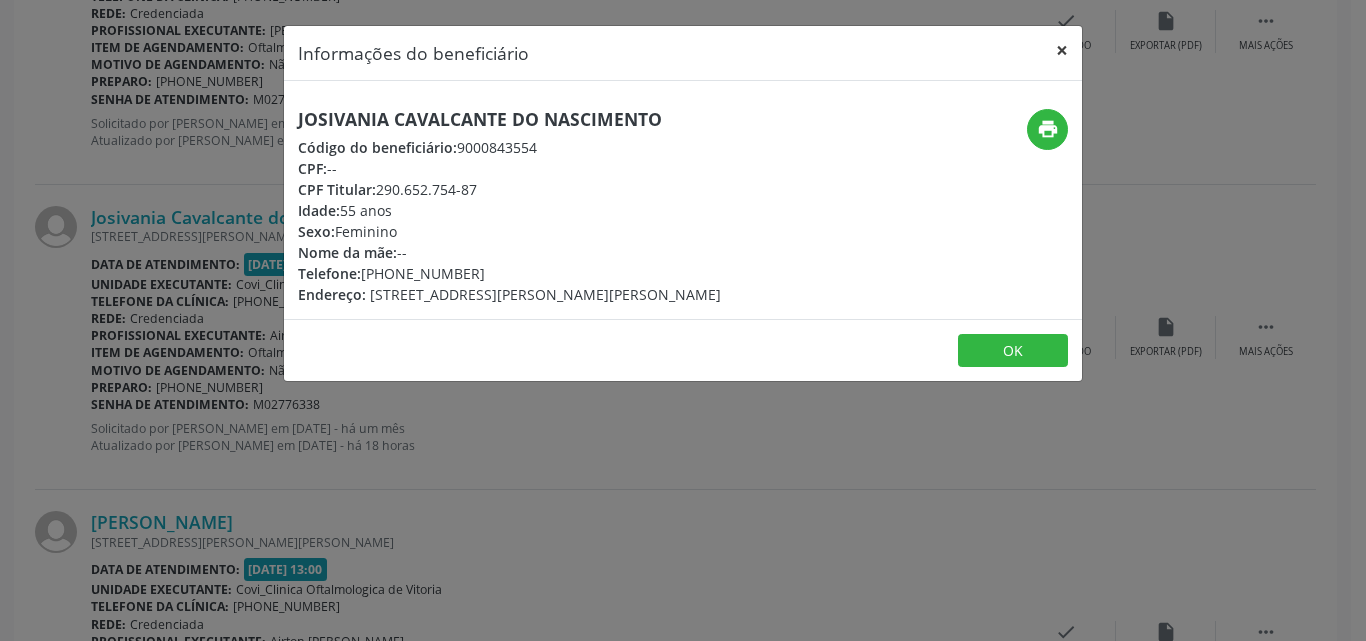 click on "×" at bounding box center (1062, 50) 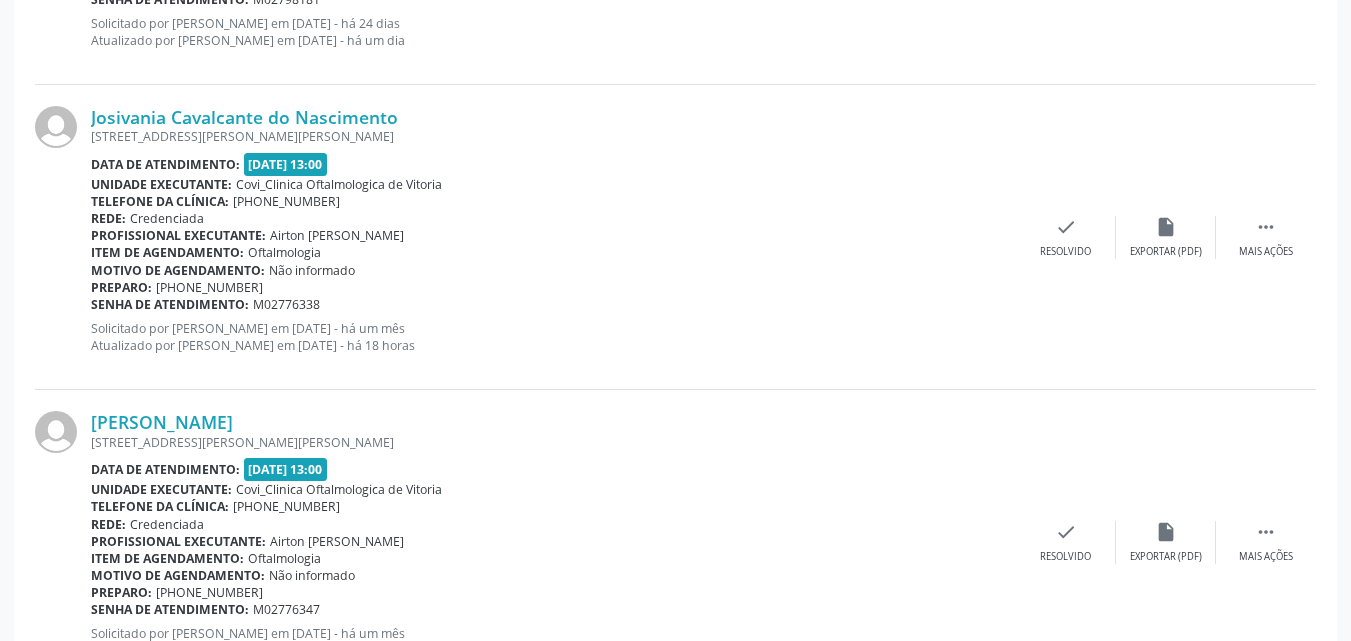scroll, scrollTop: 1226, scrollLeft: 0, axis: vertical 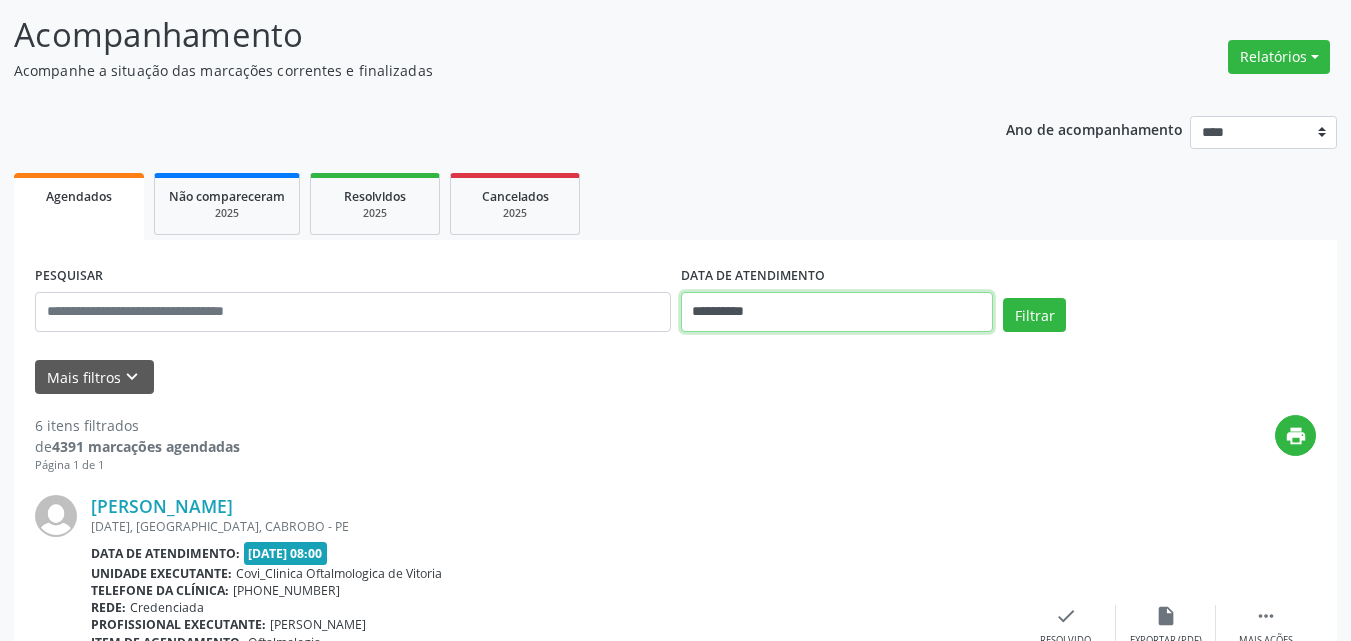 click on "**********" at bounding box center (837, 312) 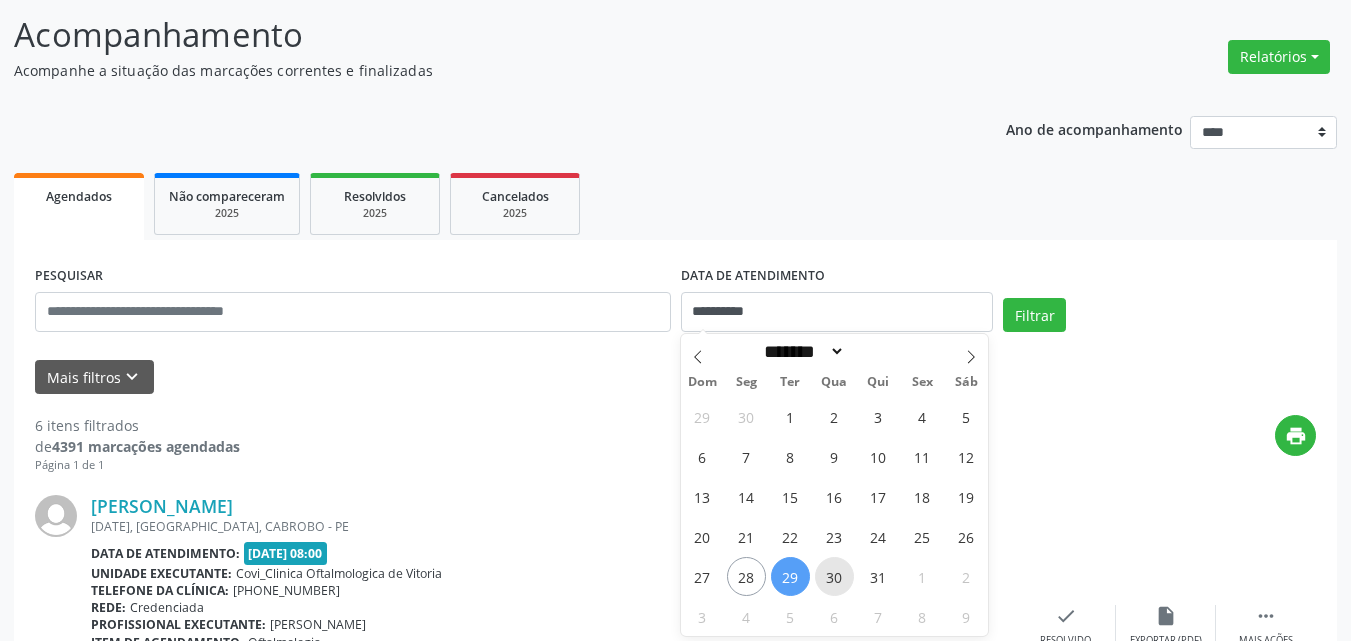 click on "30" at bounding box center [834, 576] 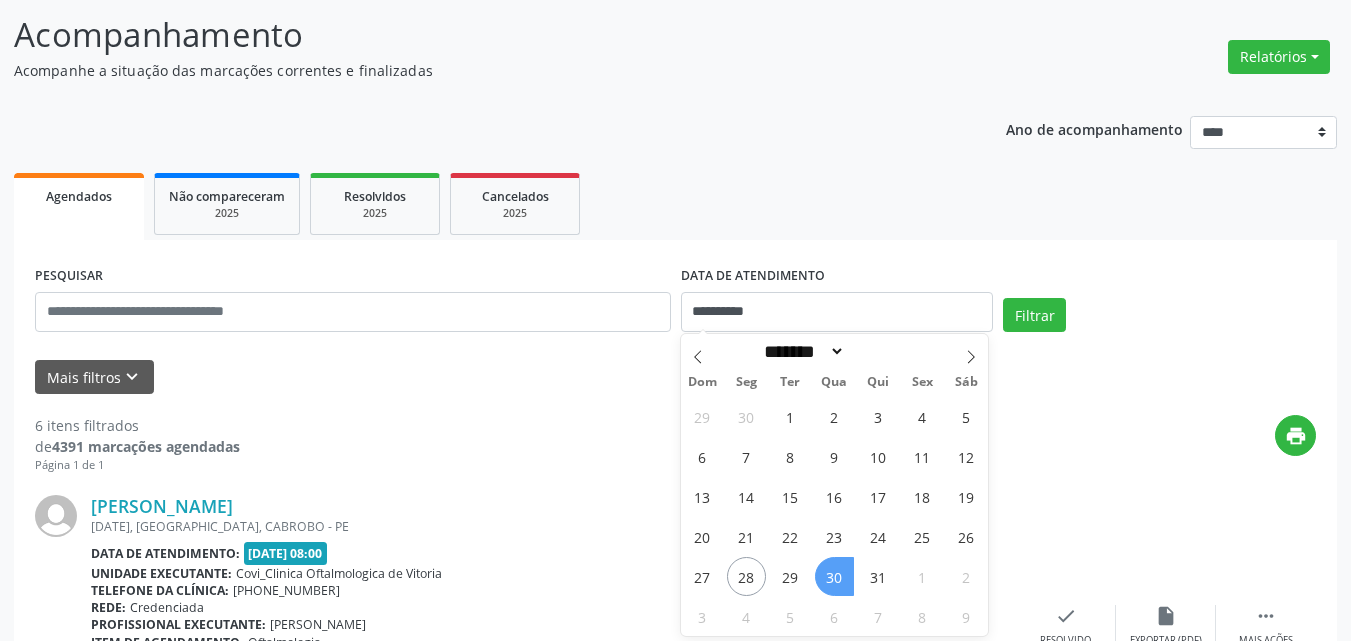 click on "30" at bounding box center (834, 576) 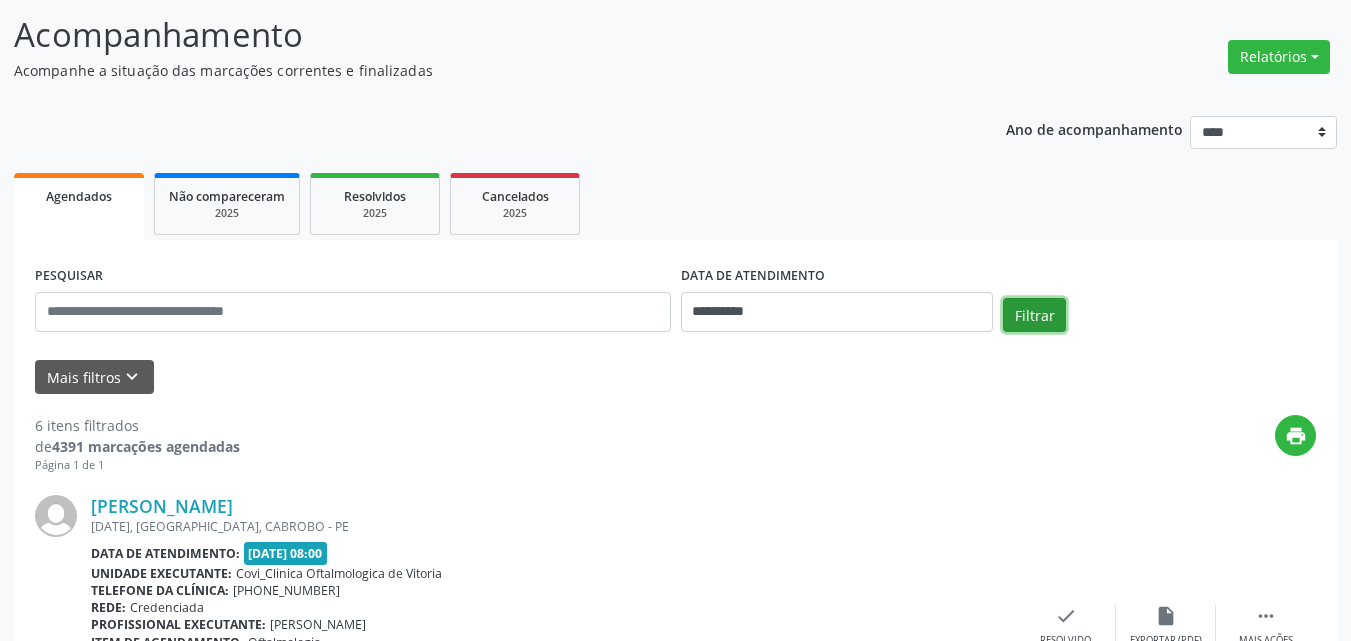 click on "Filtrar" at bounding box center [1034, 315] 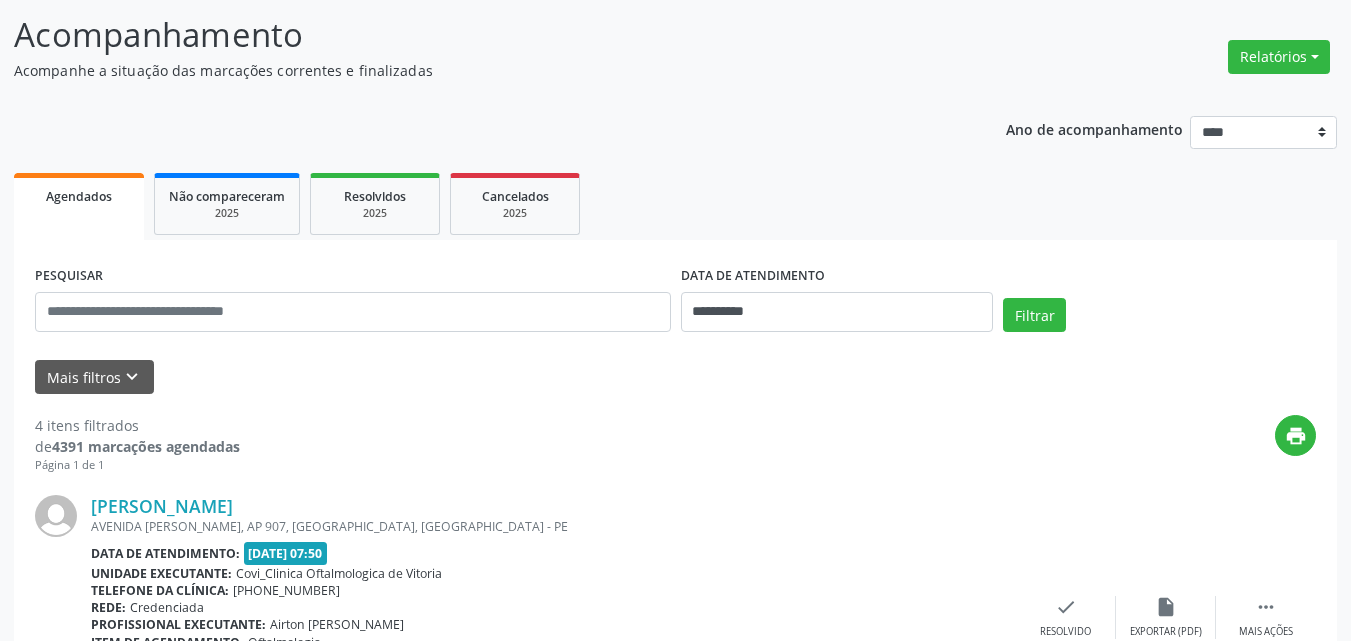scroll, scrollTop: 326, scrollLeft: 0, axis: vertical 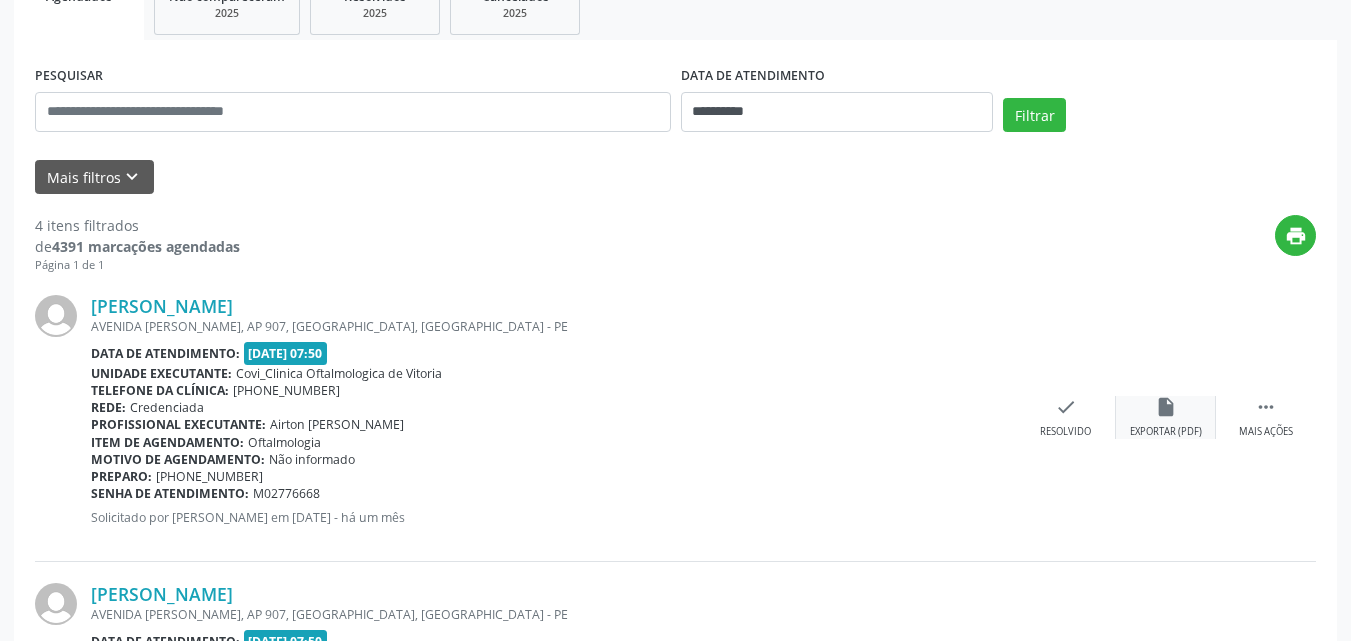 click on "insert_drive_file" at bounding box center [1166, 407] 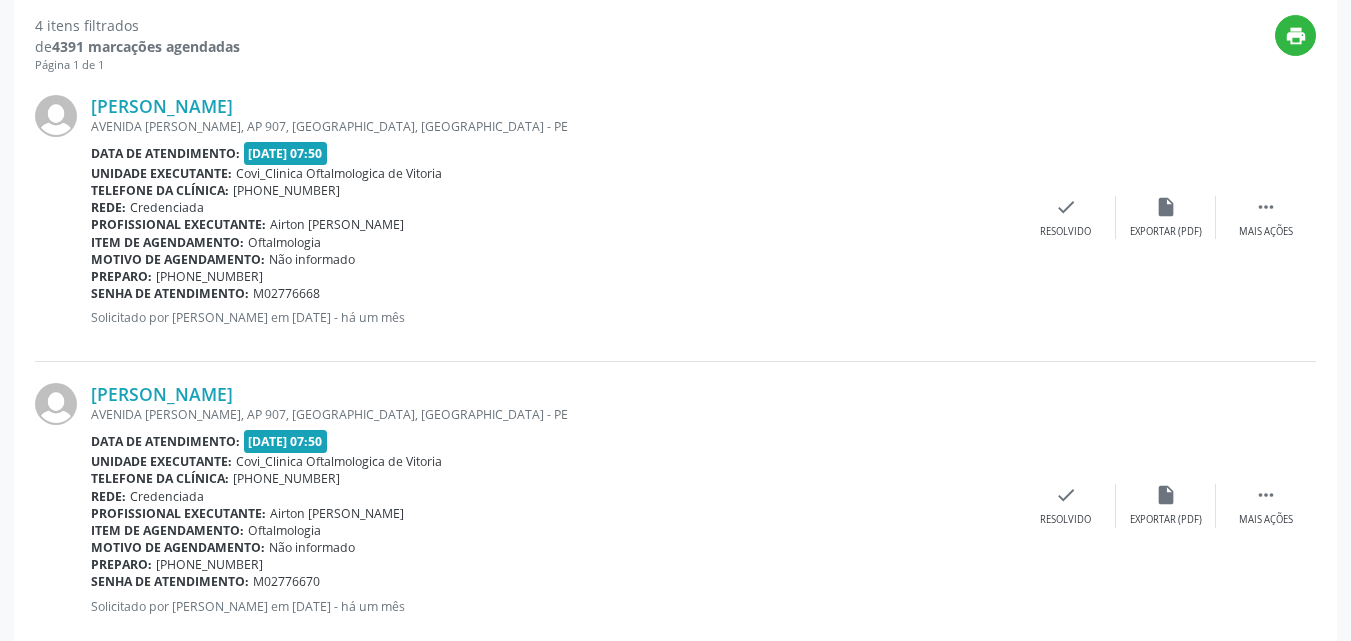 scroll, scrollTop: 626, scrollLeft: 0, axis: vertical 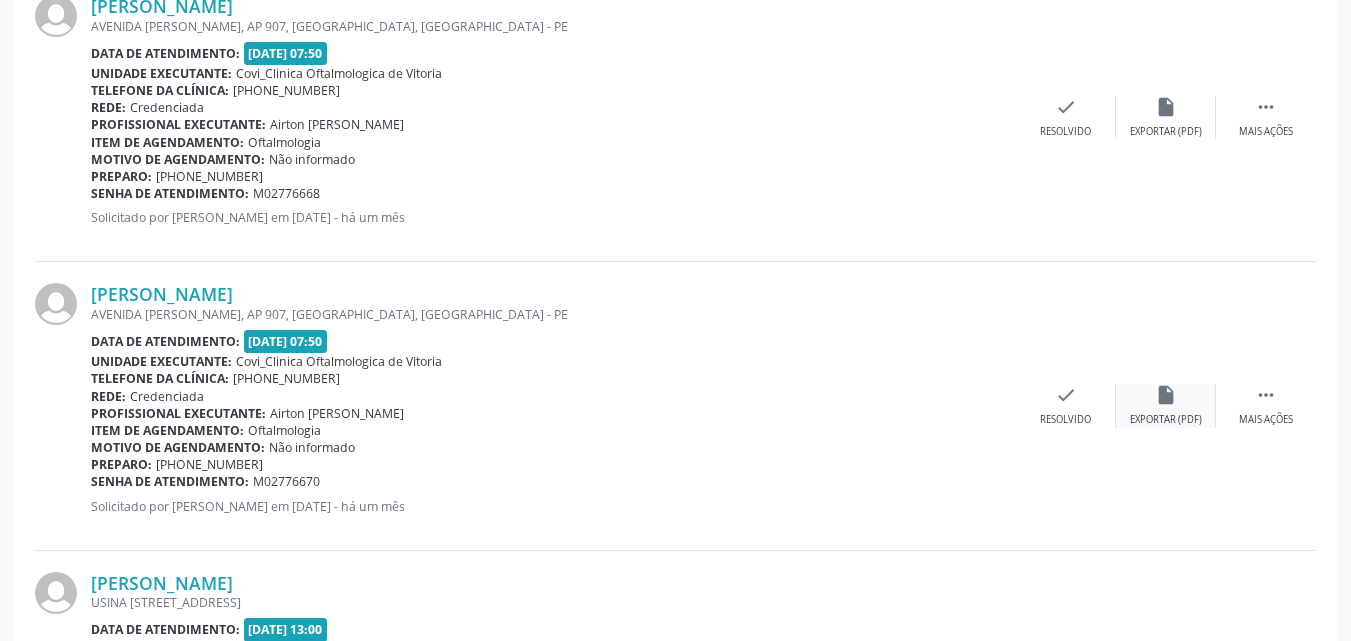click on "insert_drive_file
Exportar (PDF)" at bounding box center [1166, 405] 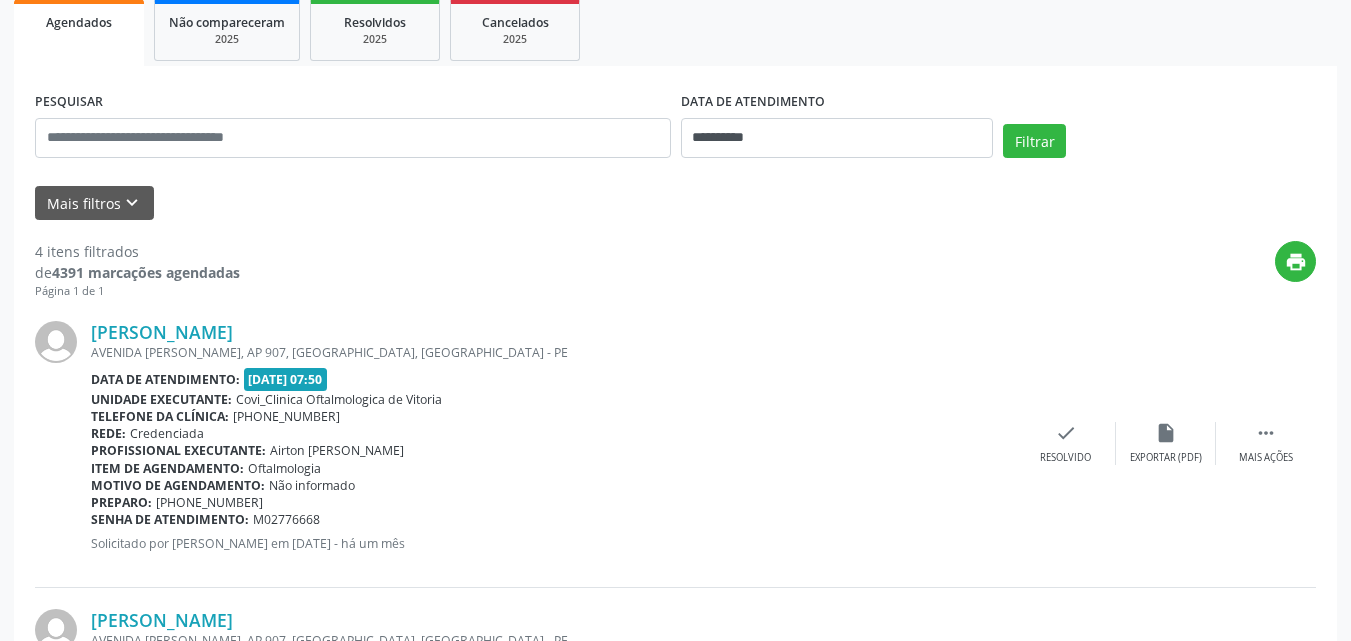 scroll, scrollTop: 600, scrollLeft: 0, axis: vertical 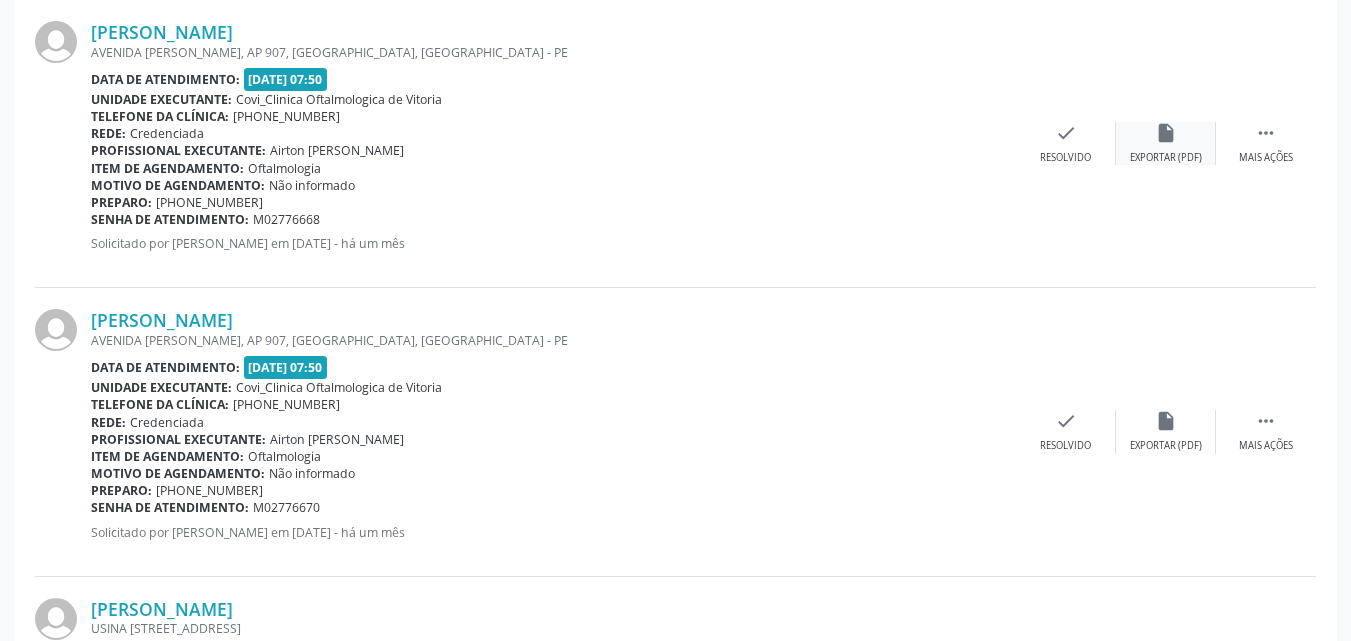 click on "insert_drive_file" at bounding box center [1166, 133] 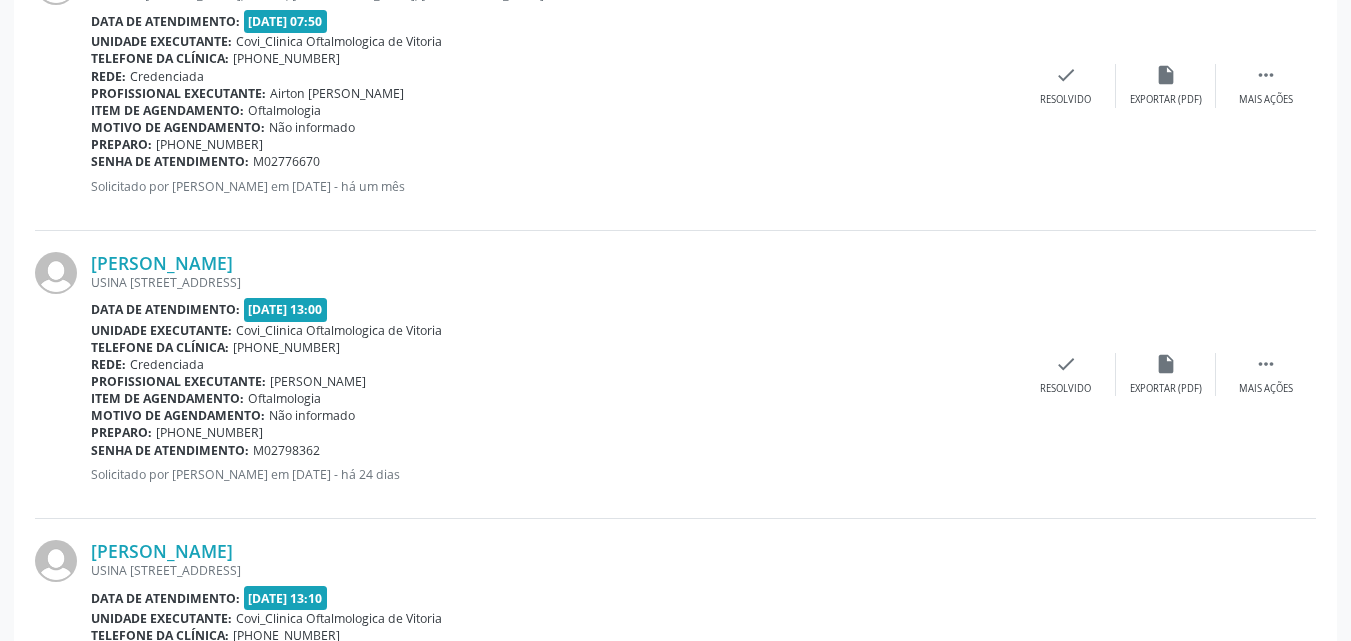 scroll, scrollTop: 846, scrollLeft: 0, axis: vertical 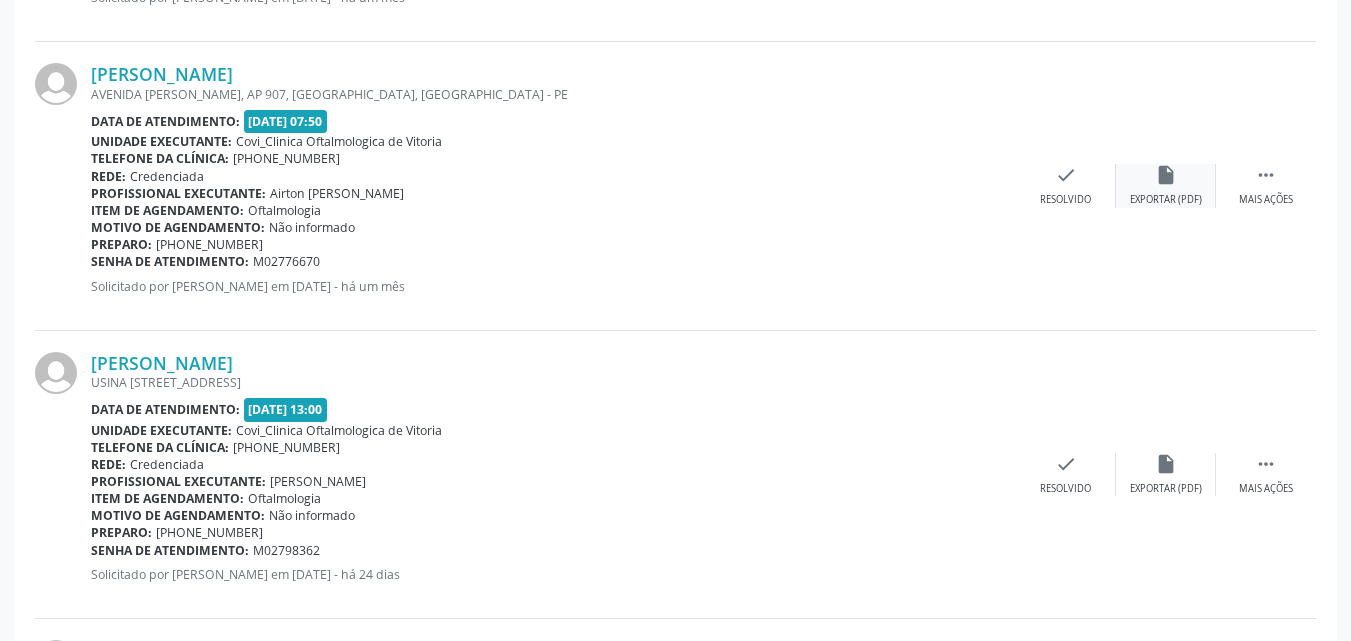 click on "insert_drive_file
Exportar (PDF)" at bounding box center [1166, 185] 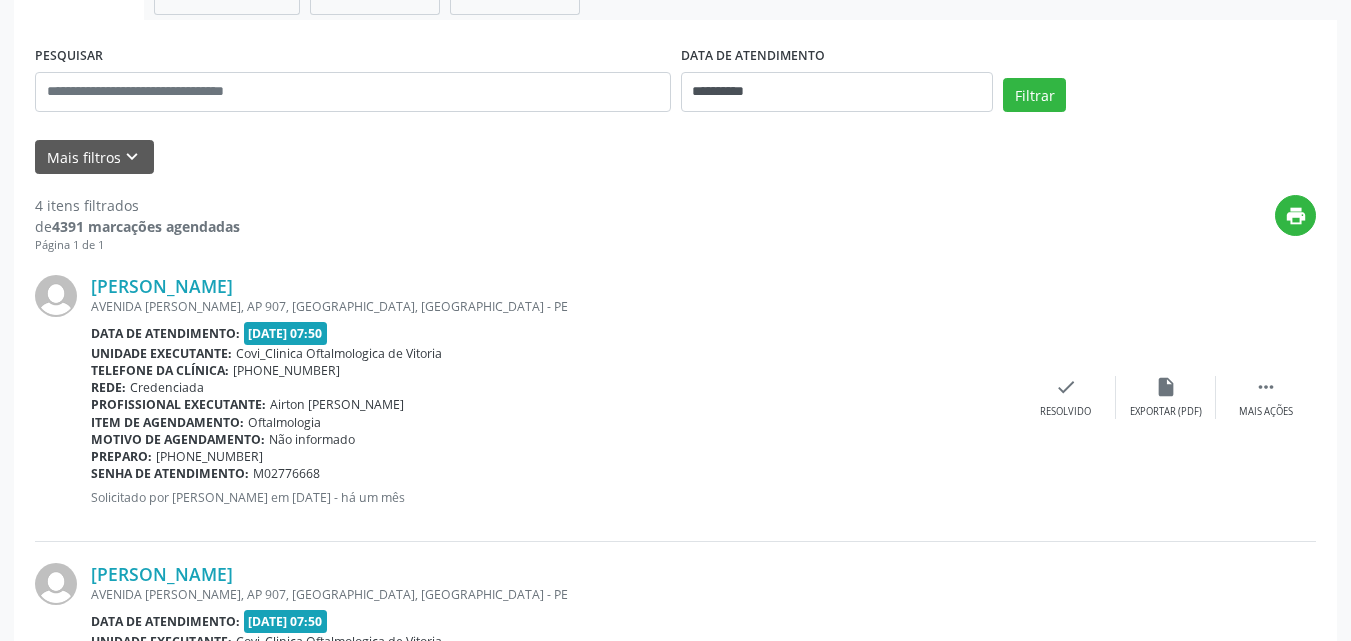 scroll, scrollTop: 246, scrollLeft: 0, axis: vertical 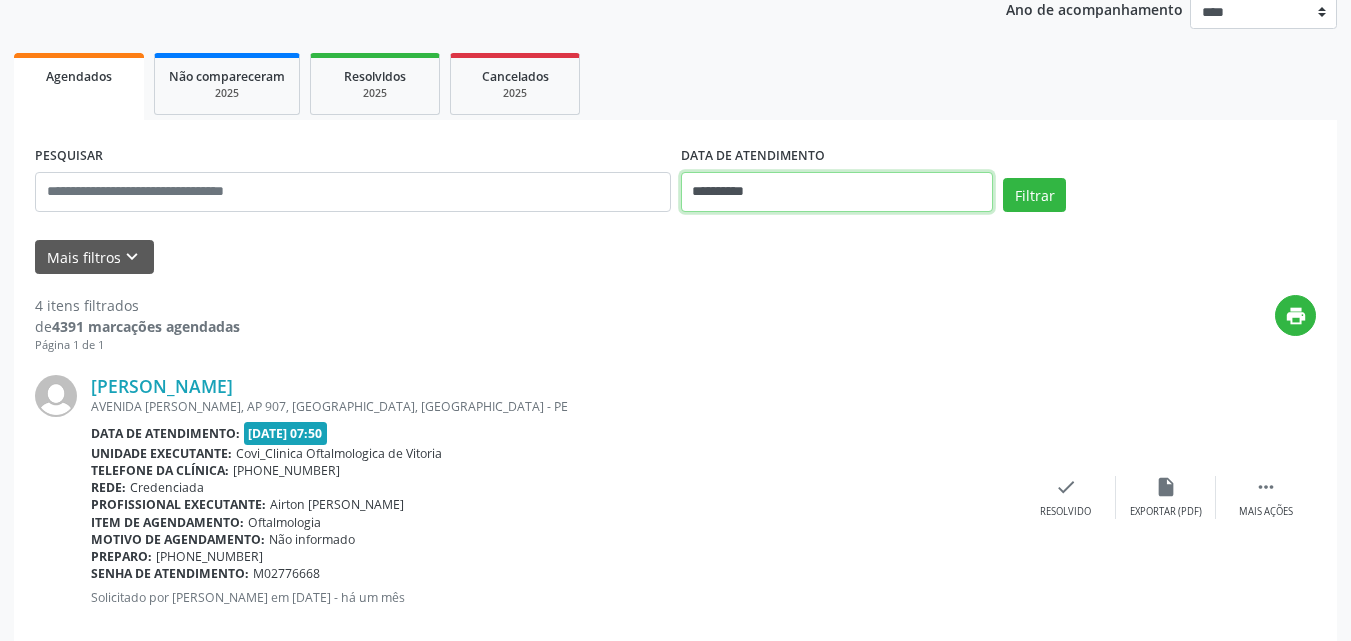 click on "**********" at bounding box center [837, 192] 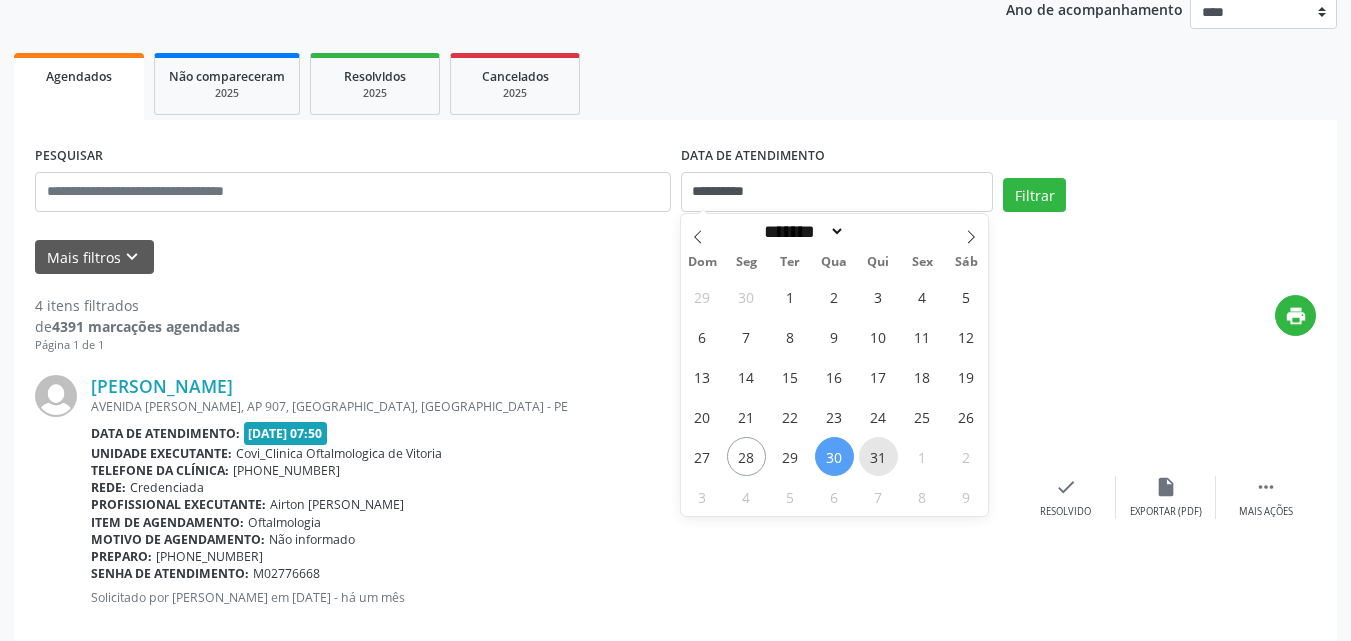 click on "31" at bounding box center [878, 456] 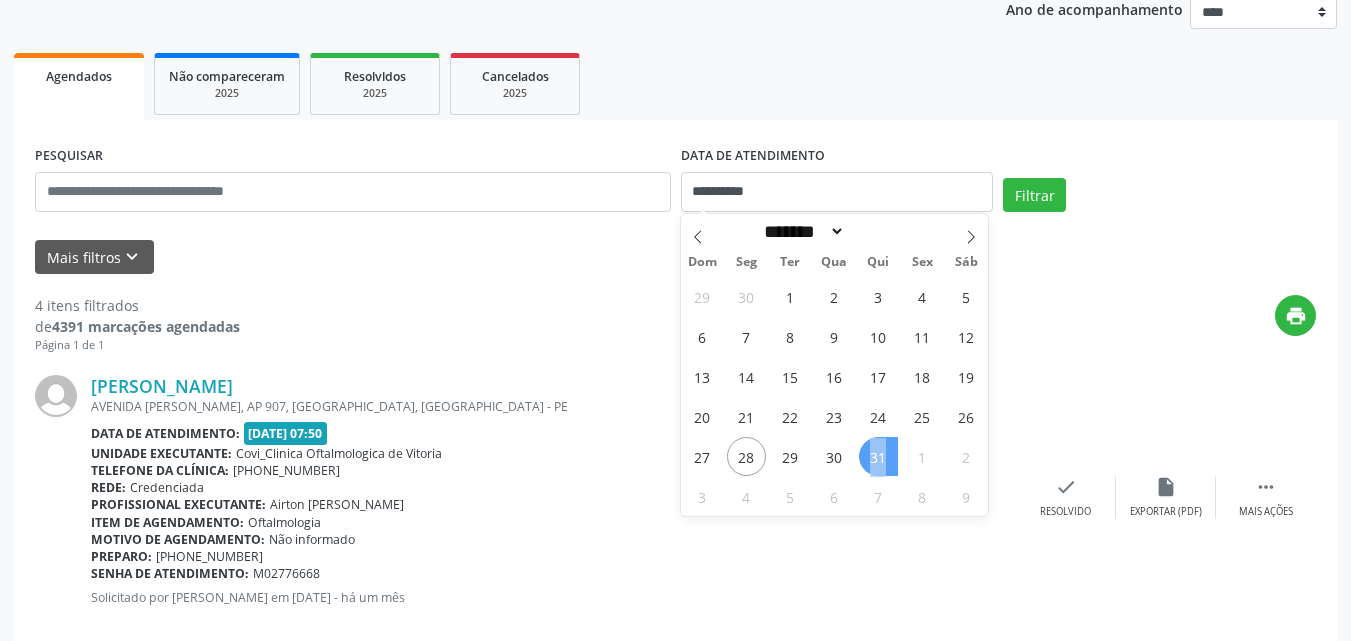 click on "31" at bounding box center [878, 456] 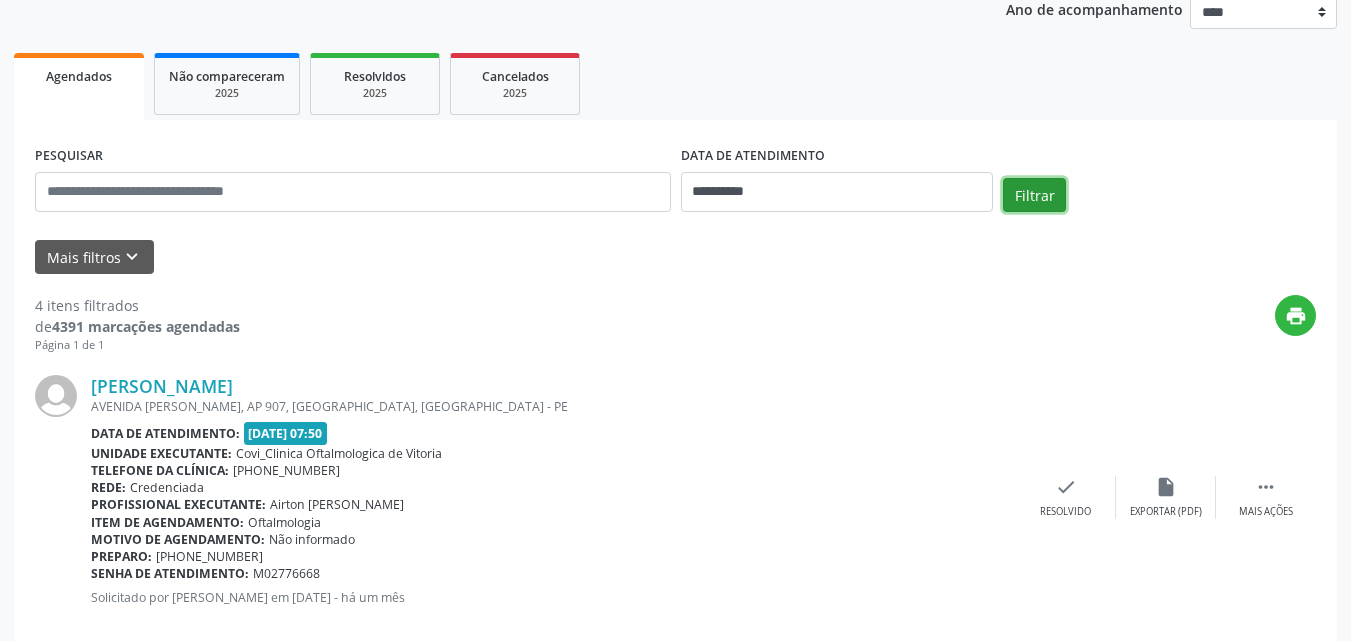 click on "Filtrar" at bounding box center (1034, 195) 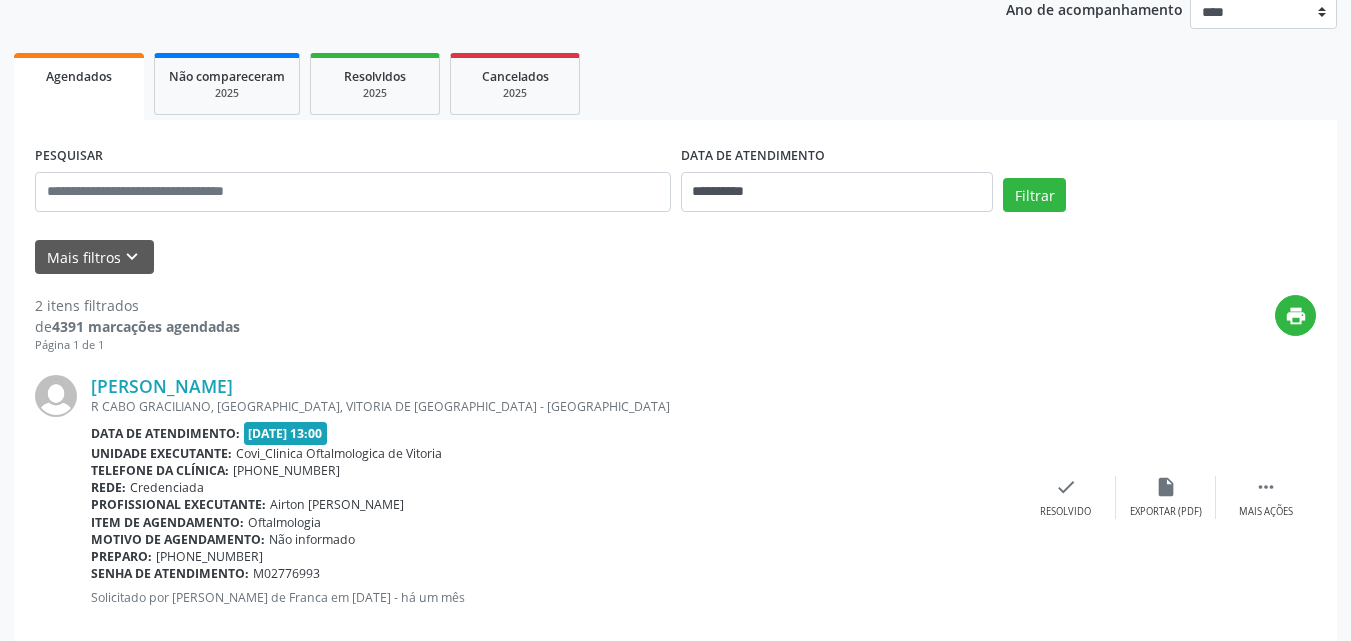 scroll, scrollTop: 346, scrollLeft: 0, axis: vertical 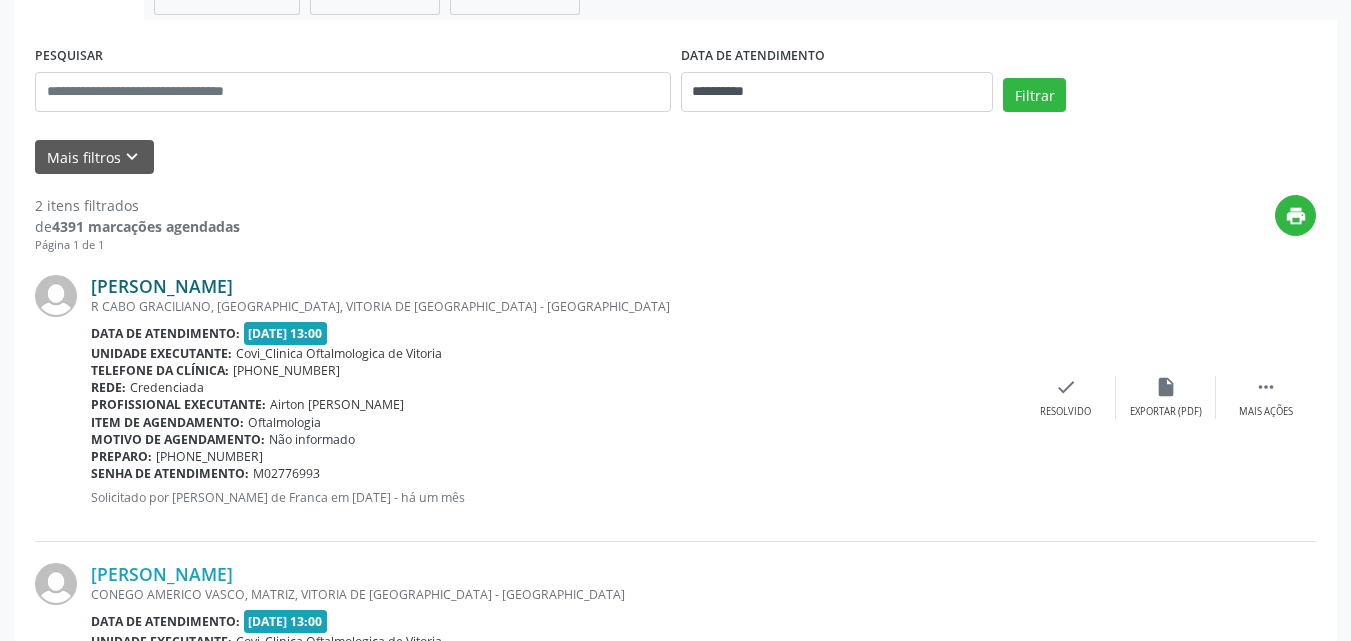 click on "[PERSON_NAME]" at bounding box center (162, 286) 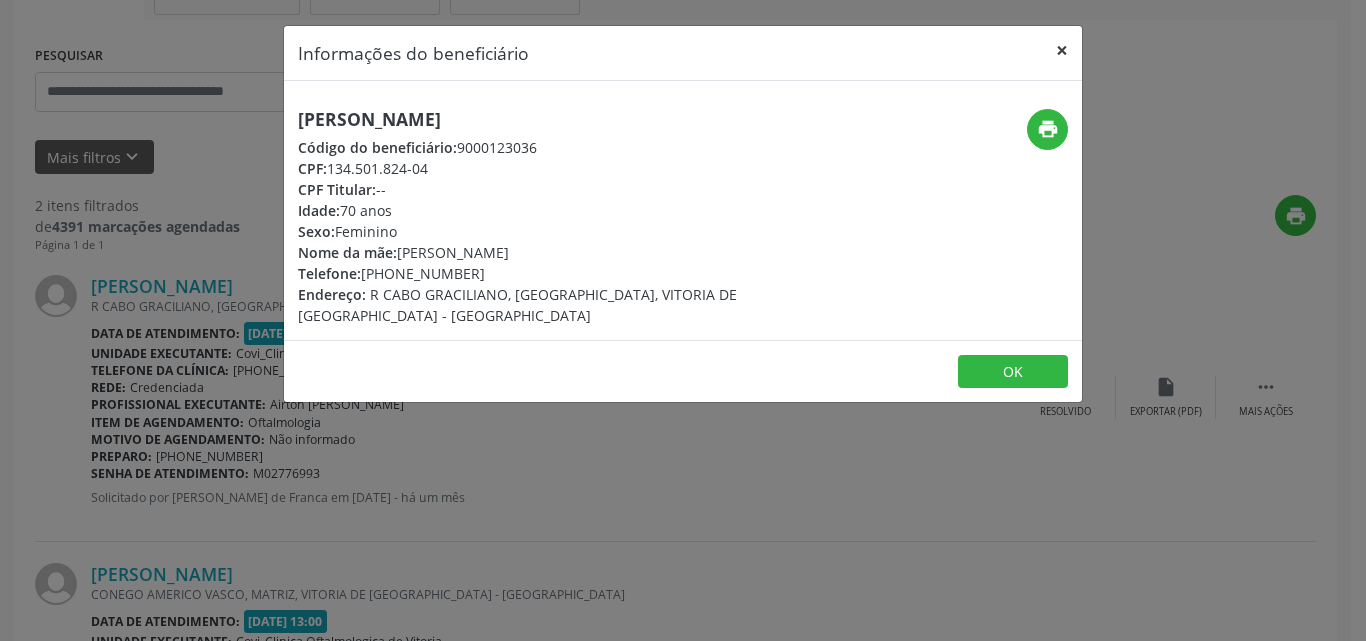 click on "×" at bounding box center (1062, 50) 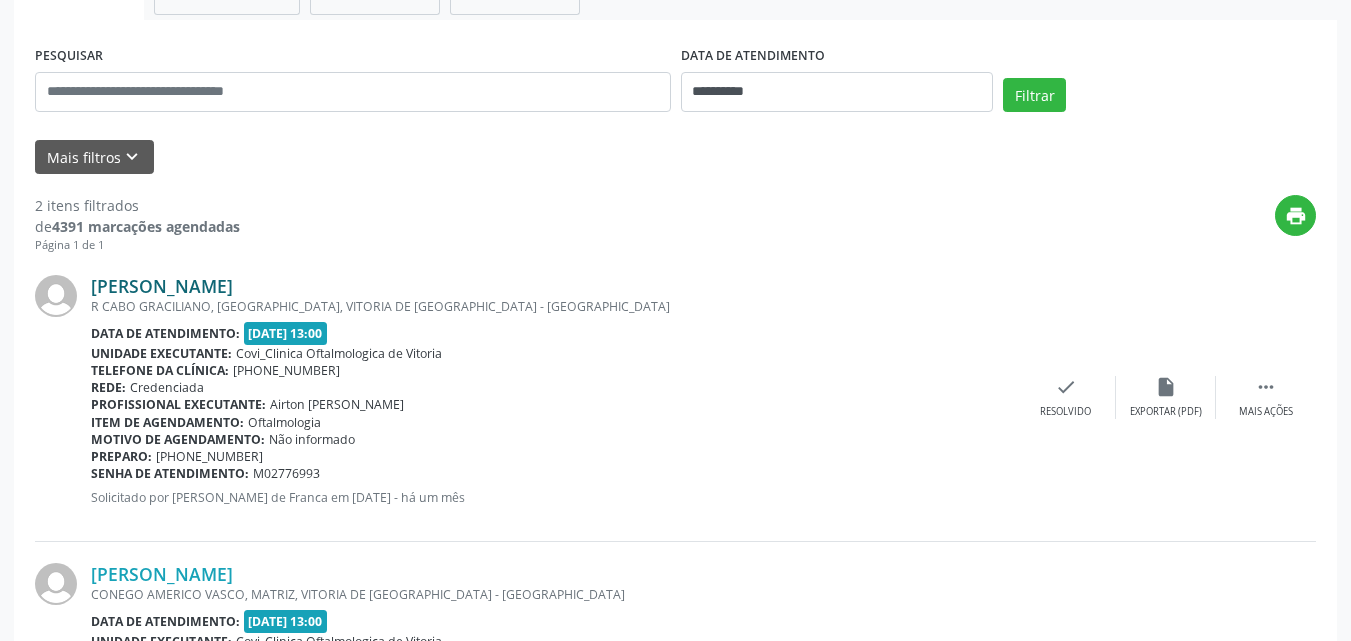 click on "[PERSON_NAME]" at bounding box center [162, 286] 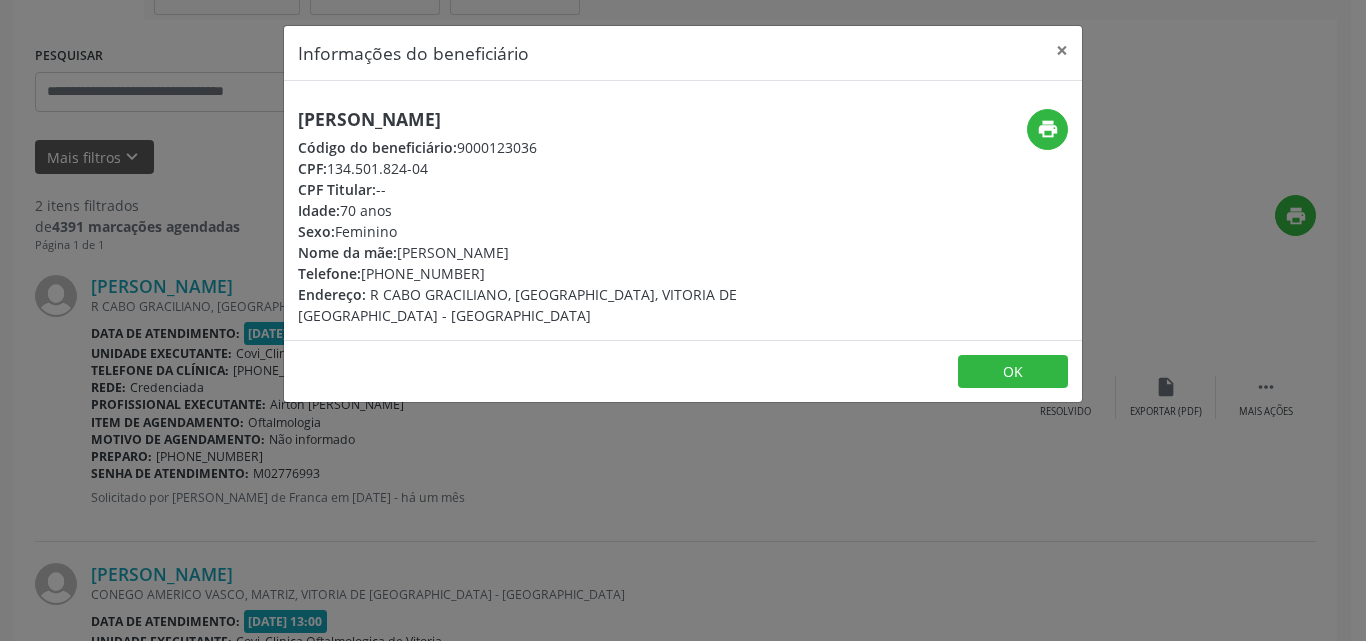 drag, startPoint x: 301, startPoint y: 118, endPoint x: 545, endPoint y: 118, distance: 244 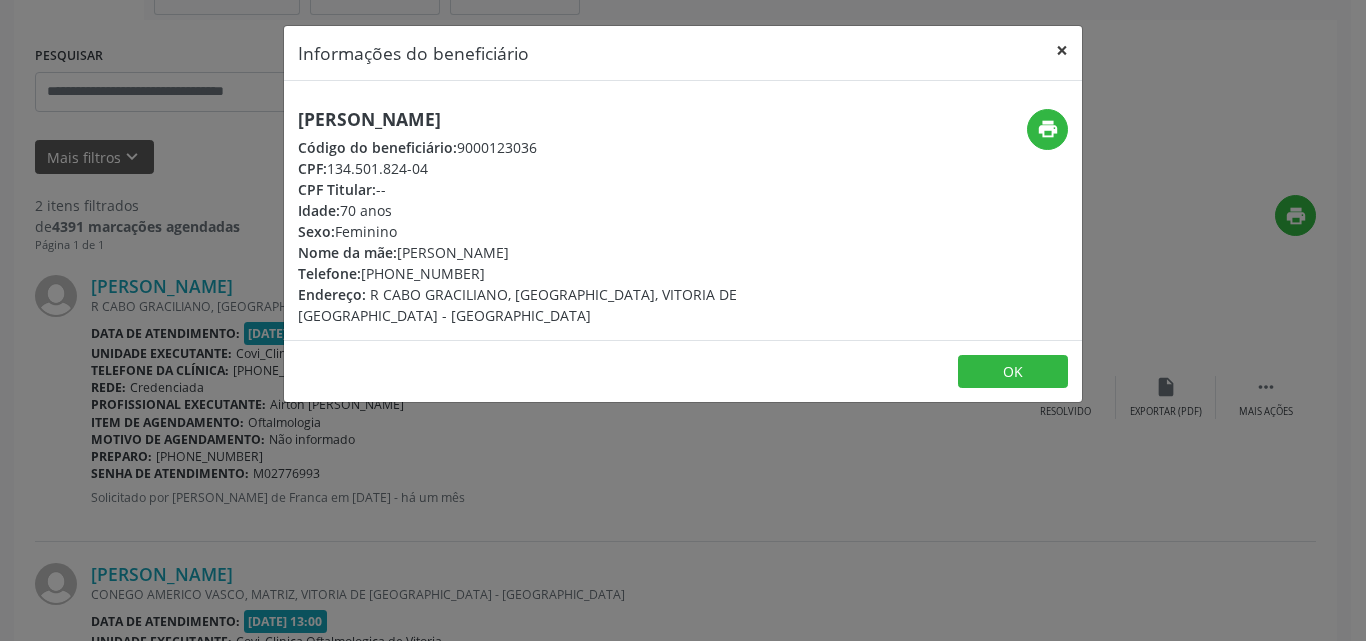 click on "×" at bounding box center (1062, 50) 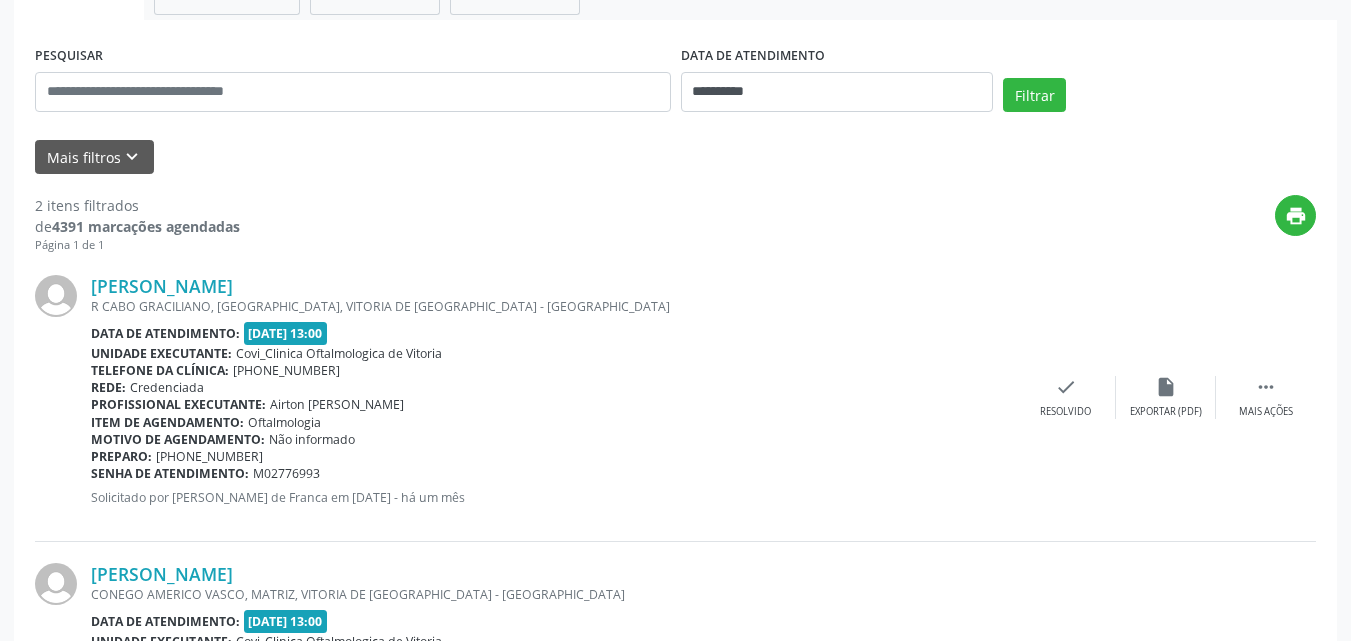 scroll, scrollTop: 570, scrollLeft: 0, axis: vertical 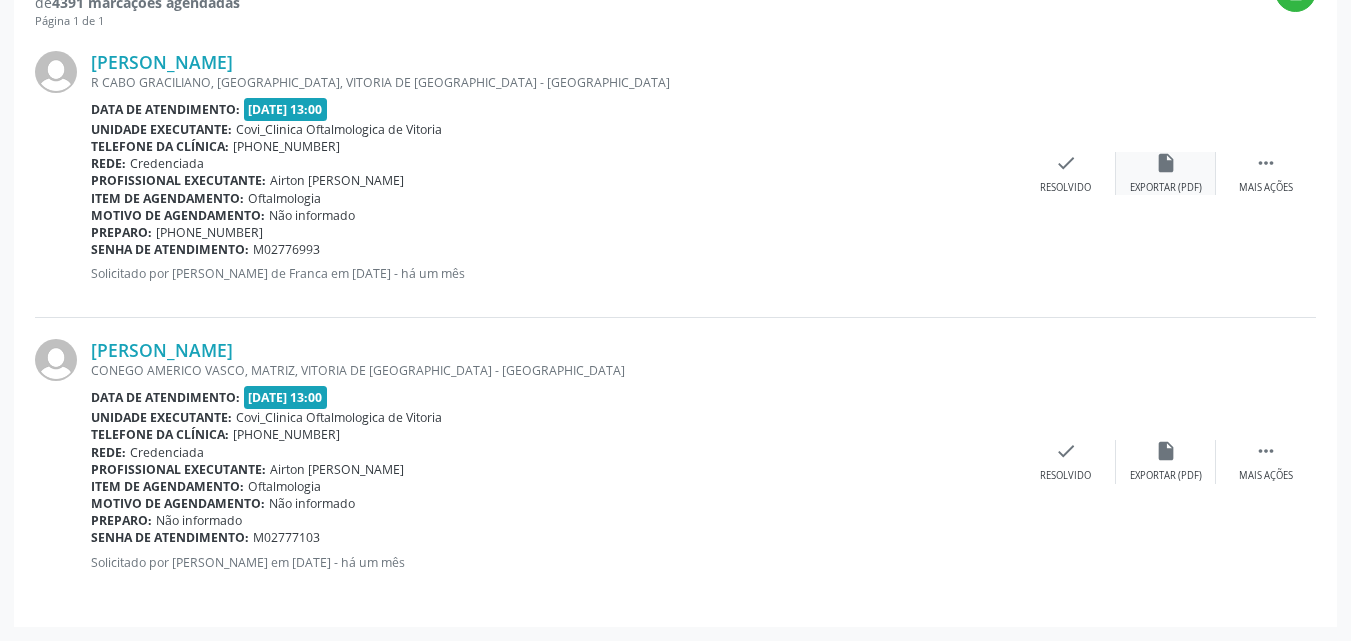 click on "insert_drive_file" at bounding box center [1166, 163] 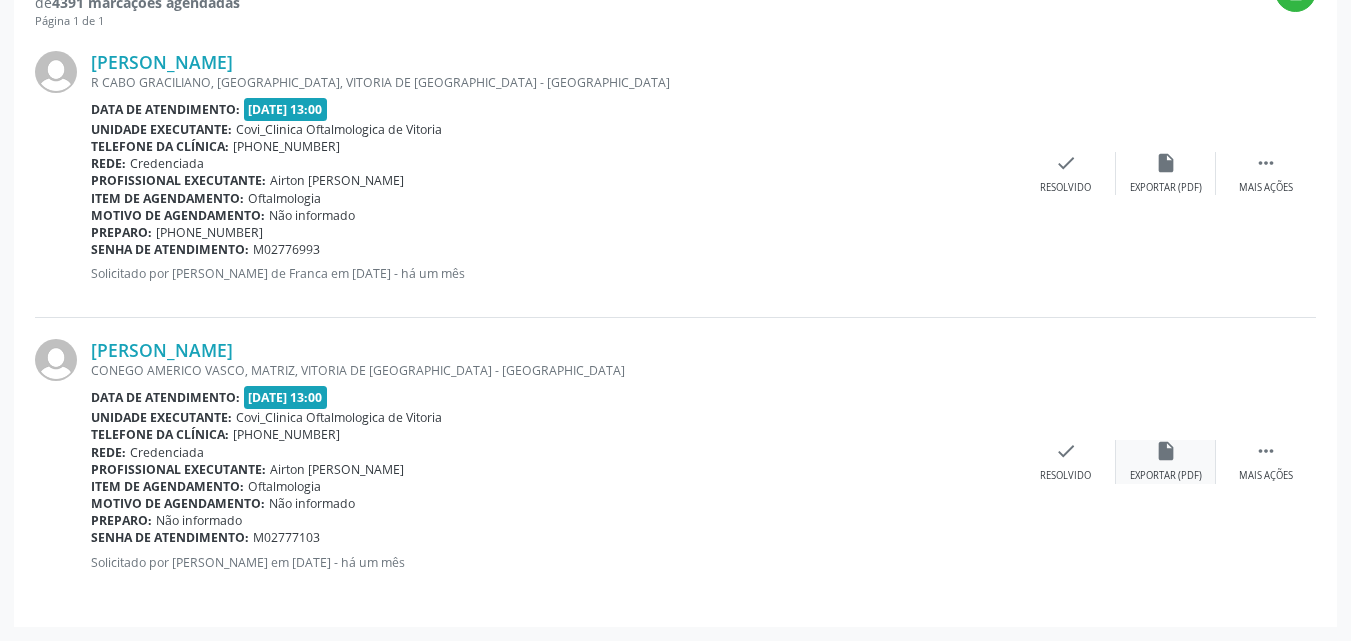 click on "insert_drive_file
Exportar (PDF)" at bounding box center (1166, 461) 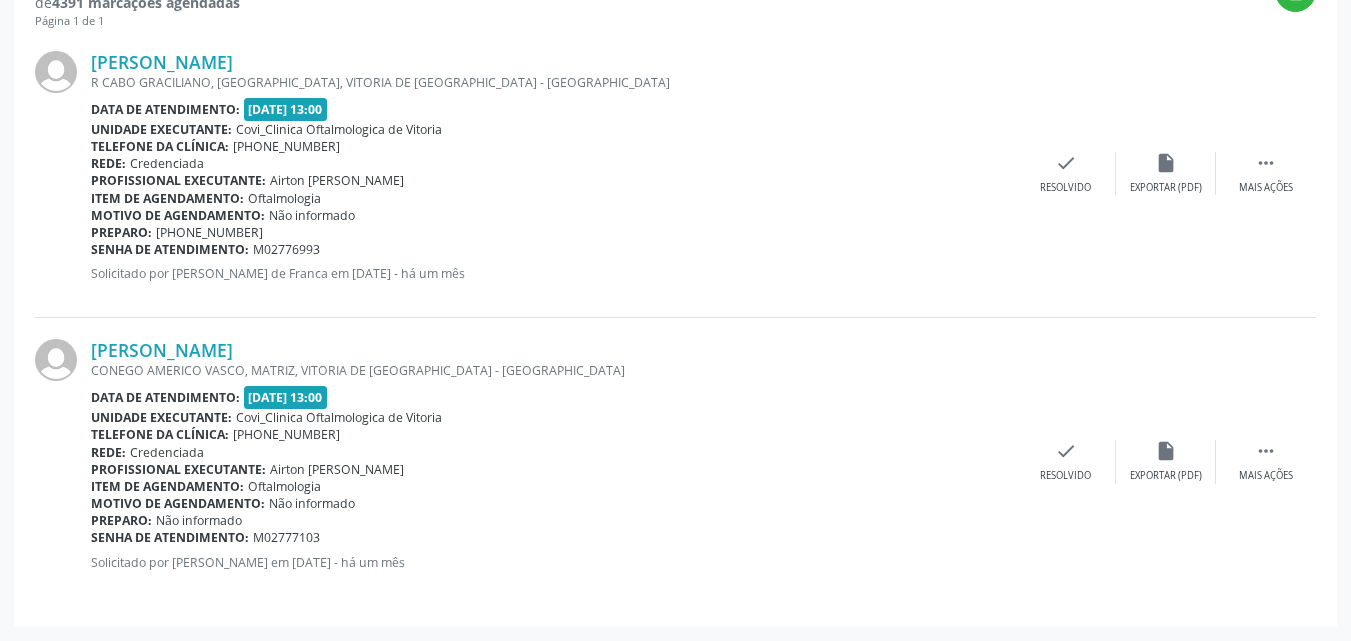 scroll, scrollTop: 70, scrollLeft: 0, axis: vertical 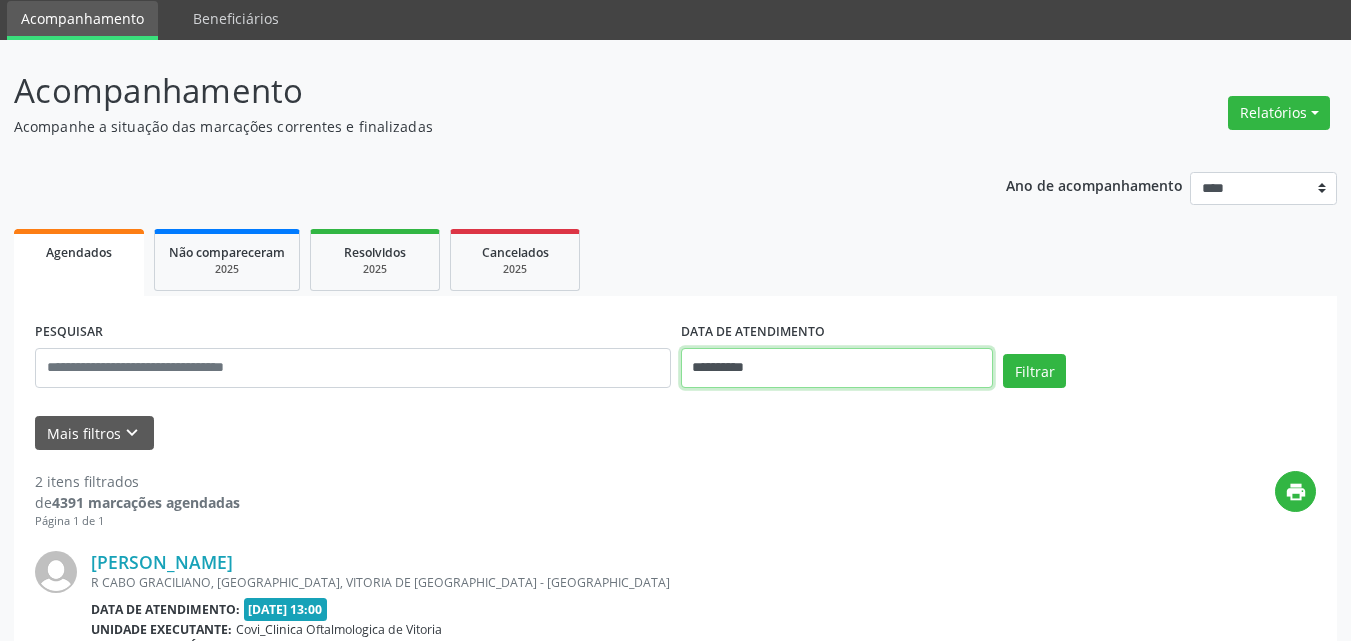 click on "**********" at bounding box center (837, 368) 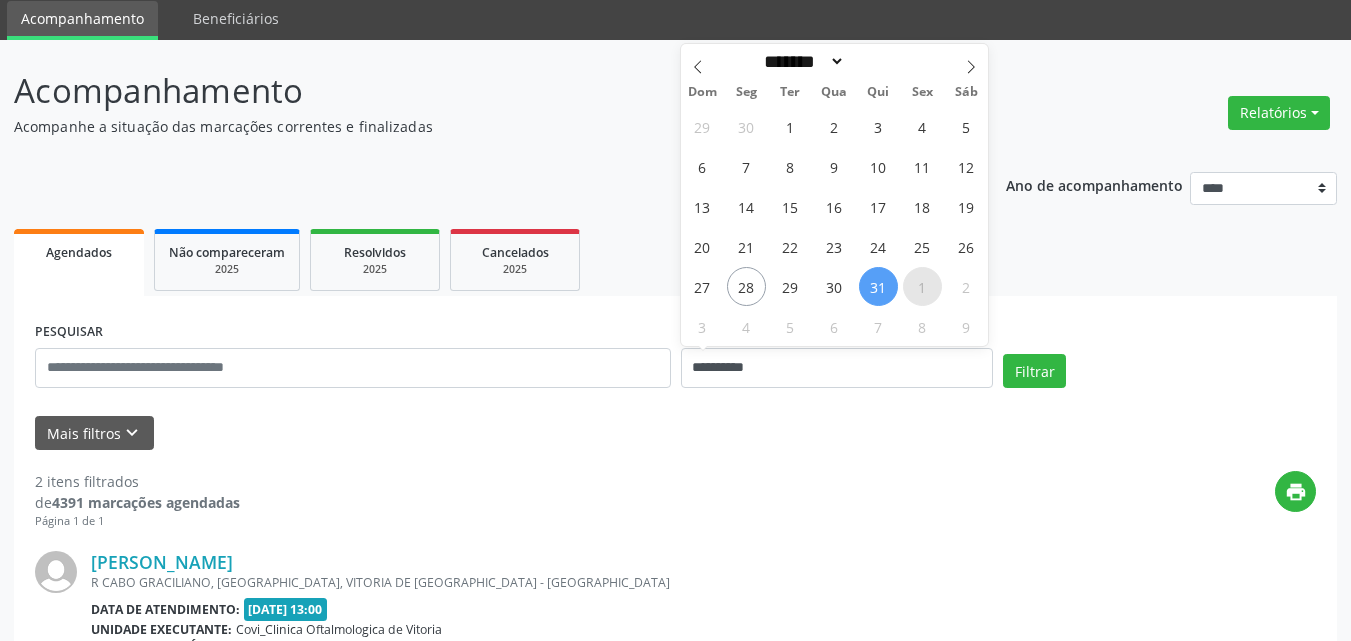 click on "1" at bounding box center (922, 286) 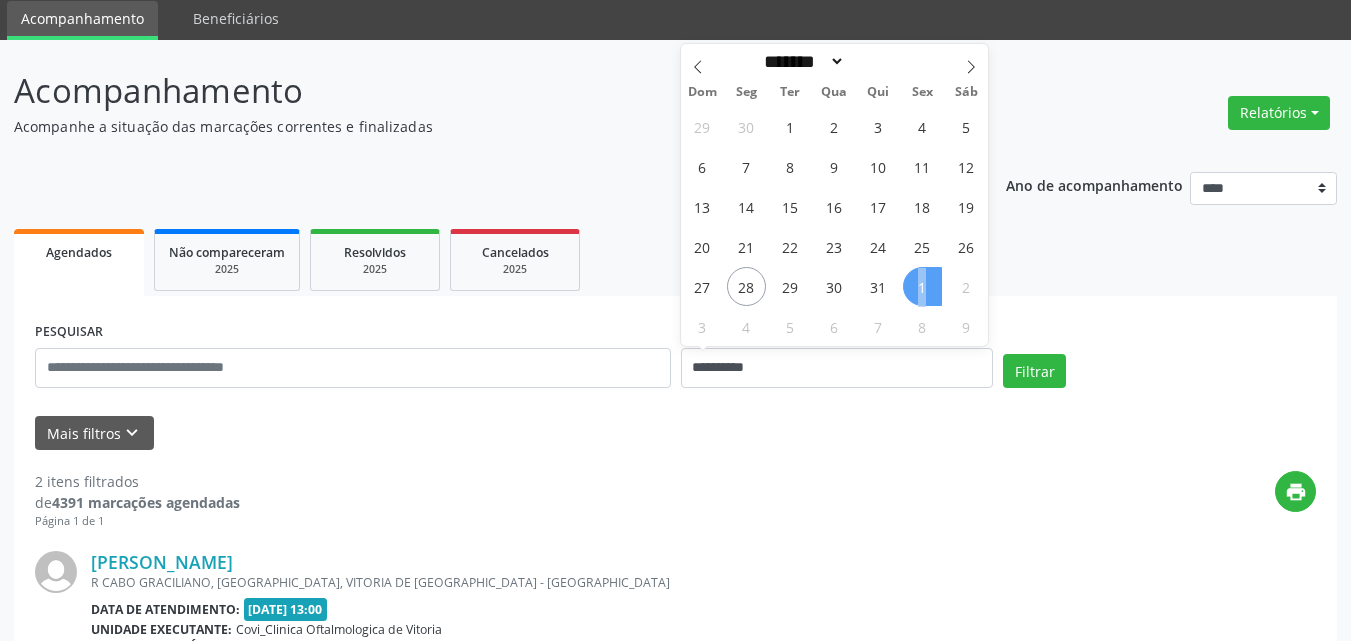 click on "1" at bounding box center [922, 286] 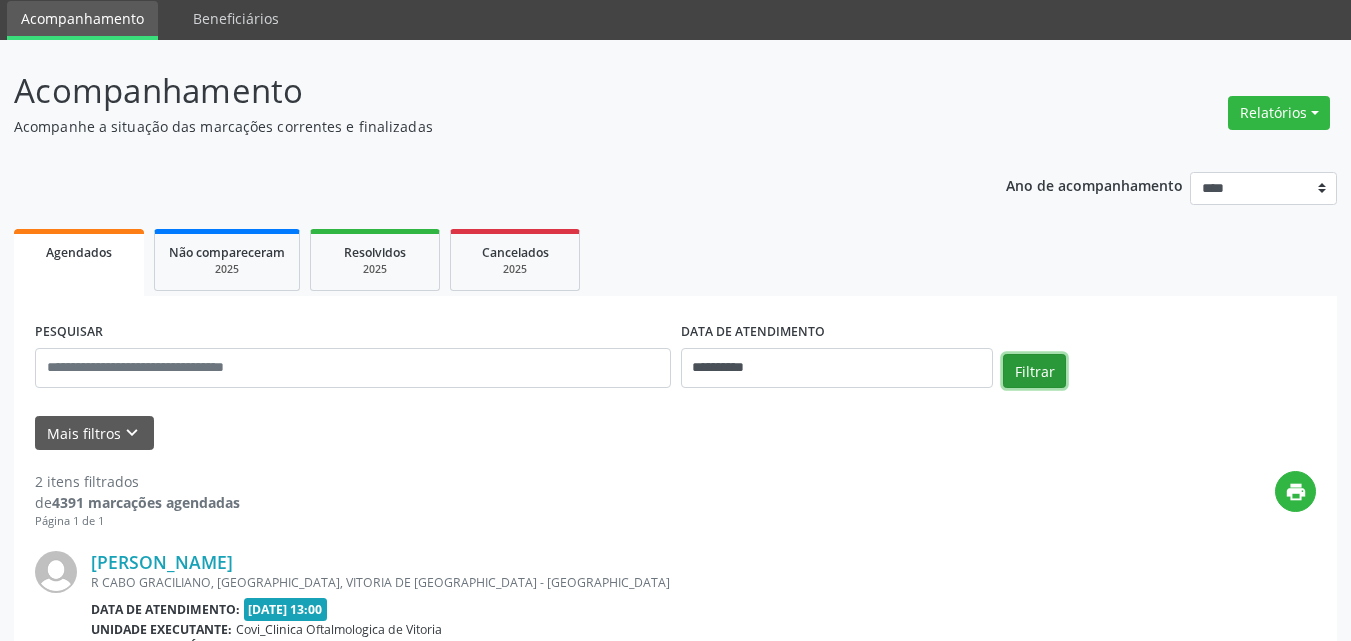 click on "Filtrar" at bounding box center [1034, 371] 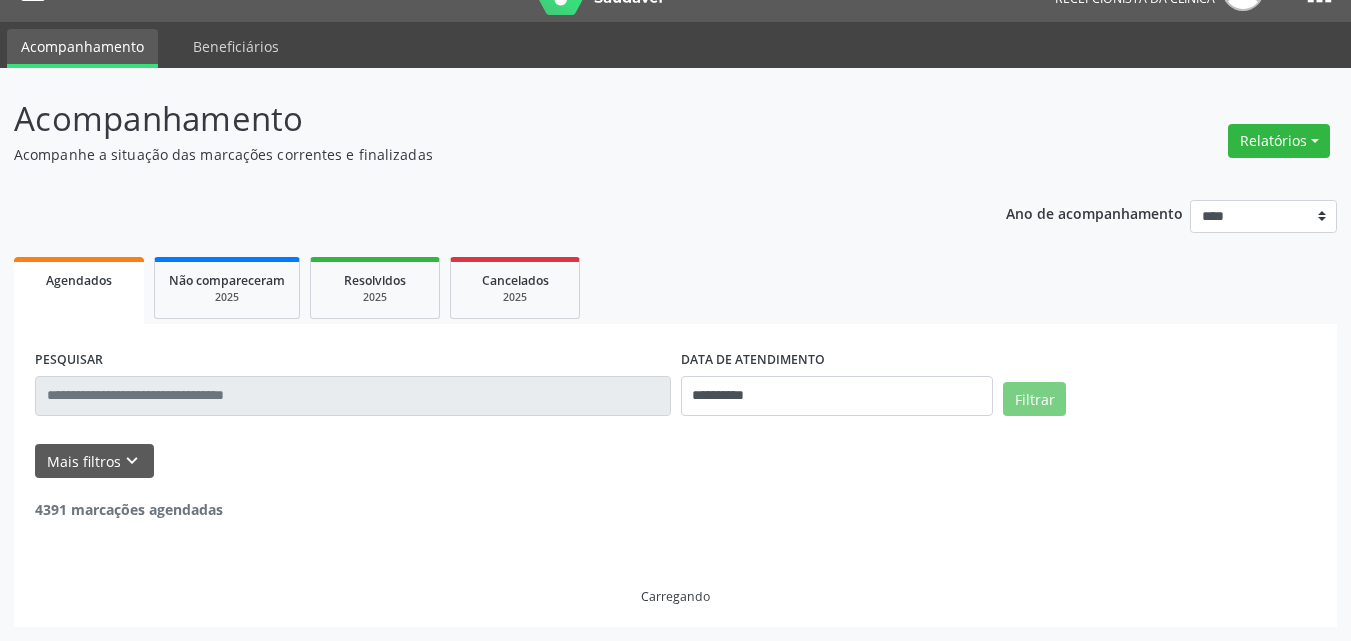 scroll, scrollTop: 0, scrollLeft: 0, axis: both 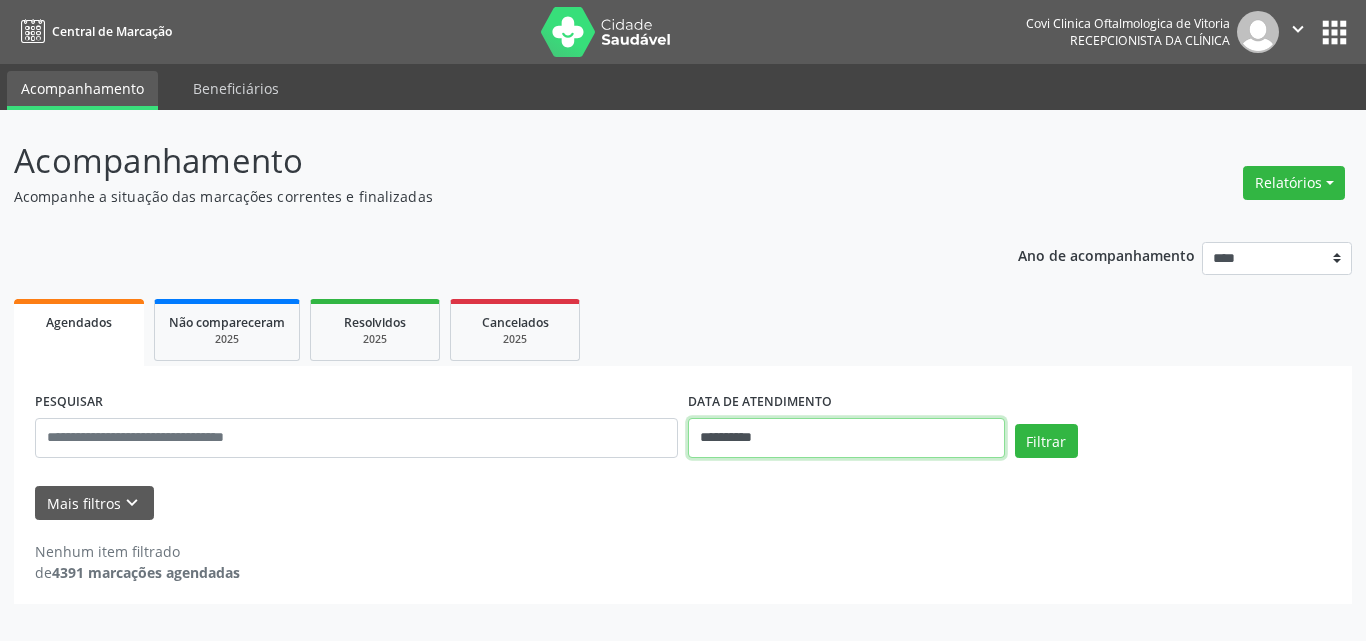 click on "**********" at bounding box center [846, 438] 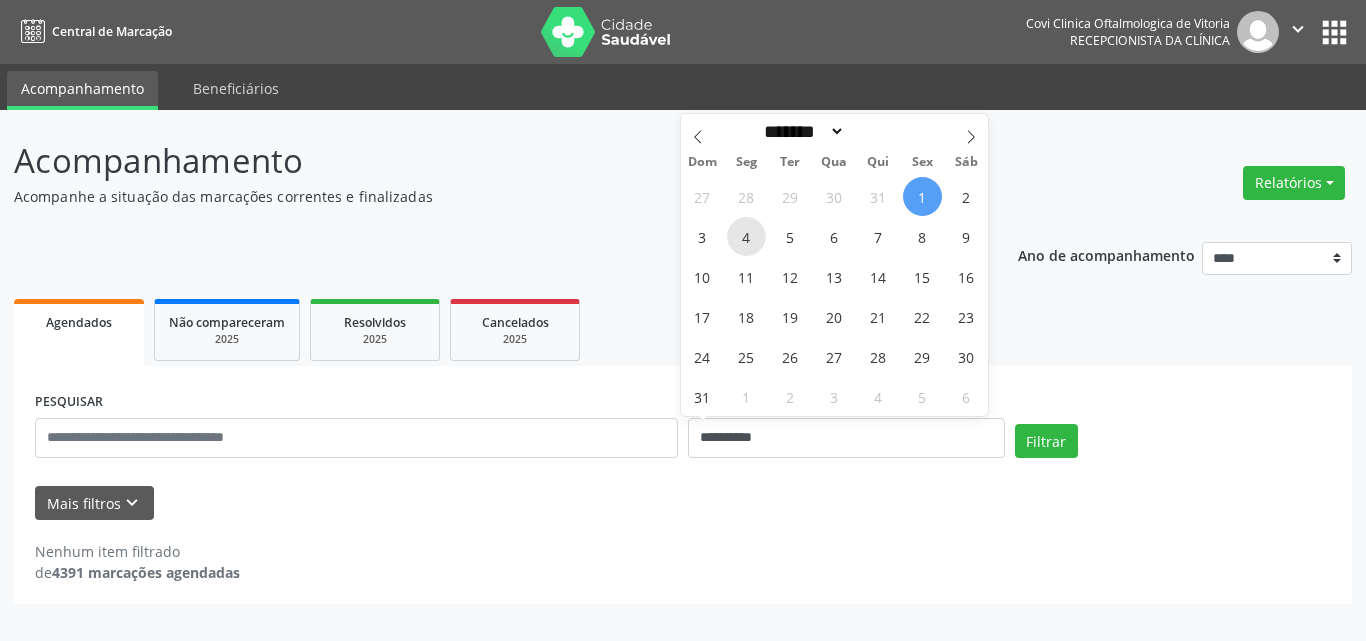 click on "4" at bounding box center (746, 236) 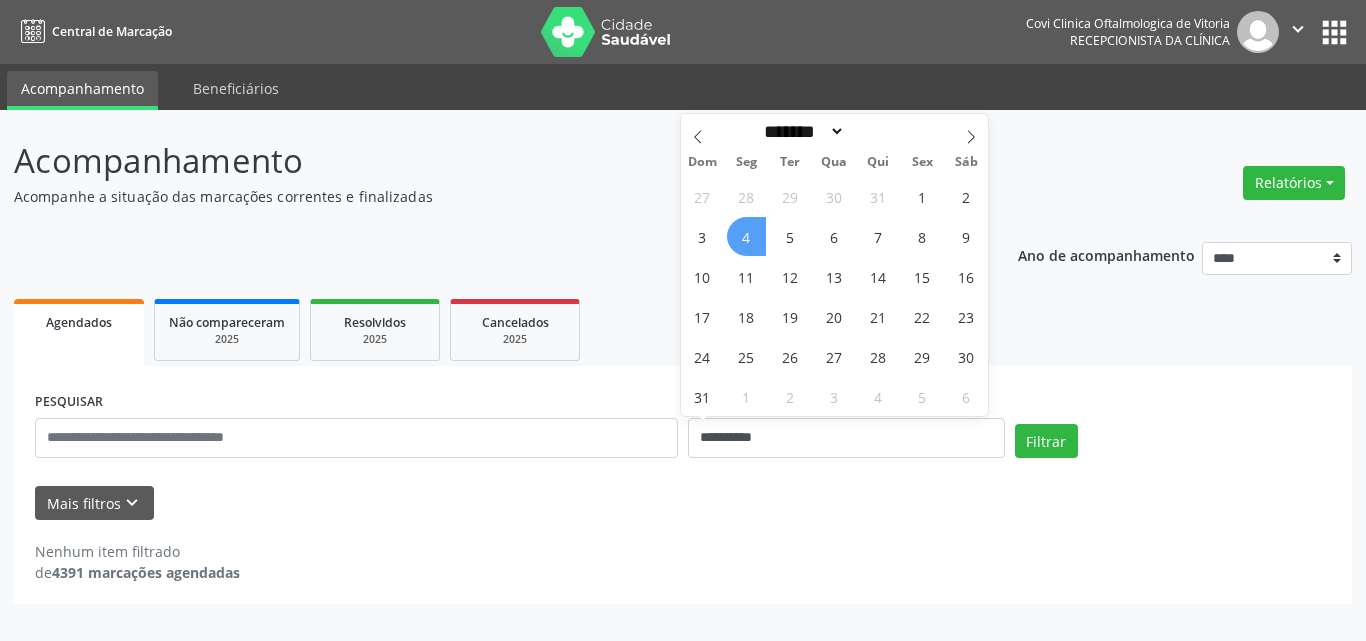 click on "4" at bounding box center (746, 236) 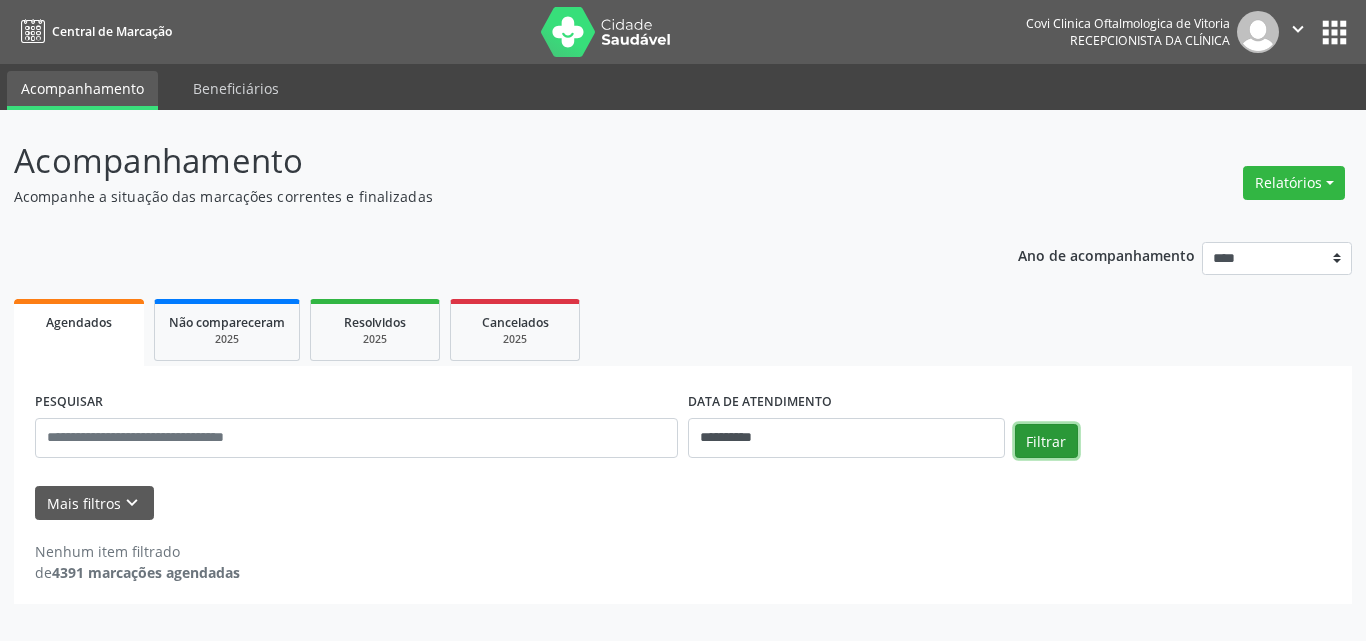 click on "Filtrar" at bounding box center [1046, 441] 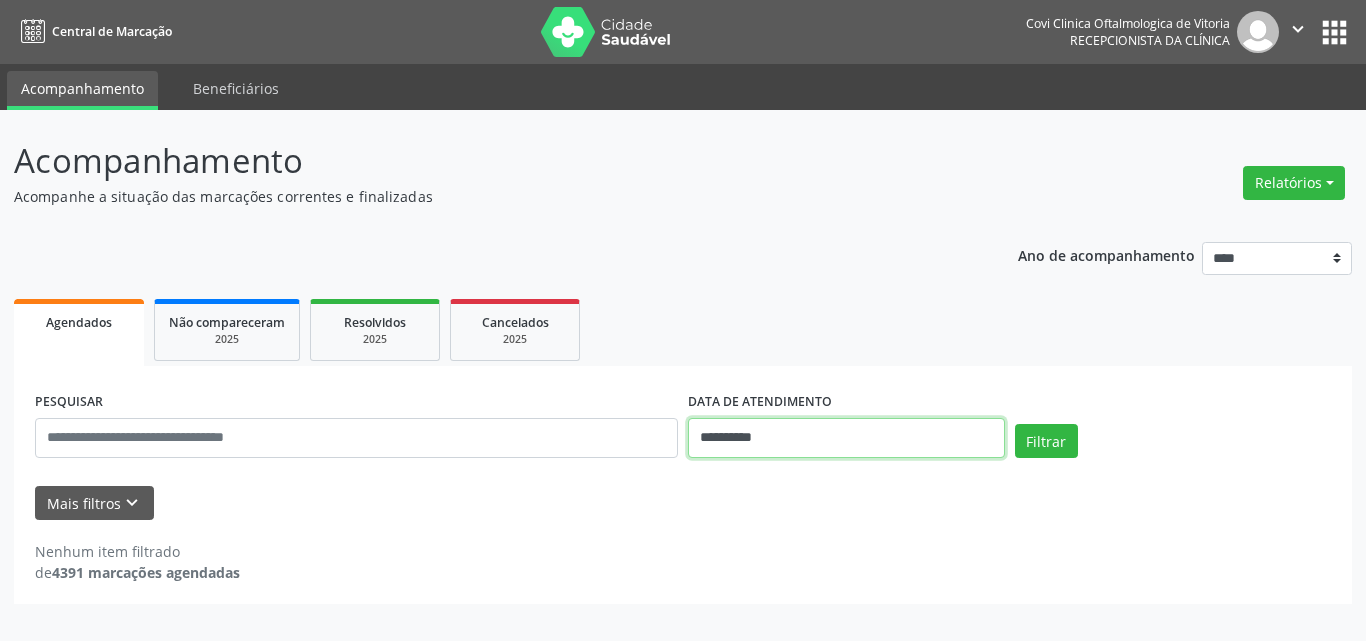 click on "**********" at bounding box center (846, 438) 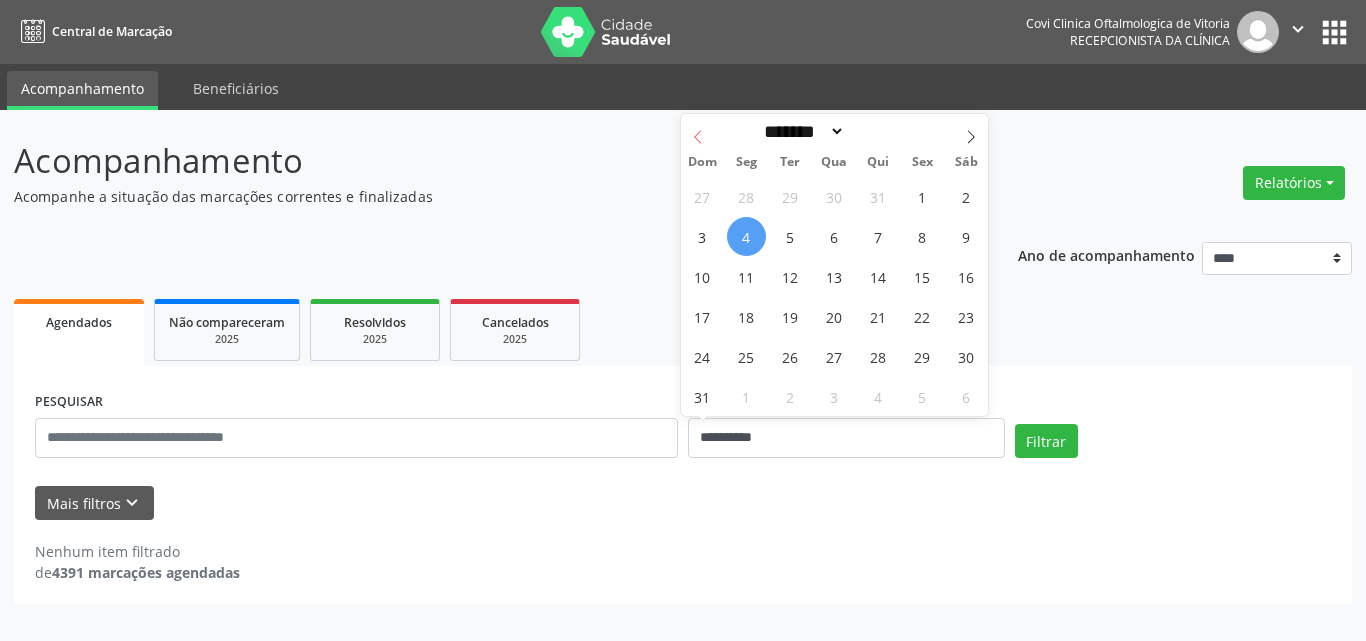 click 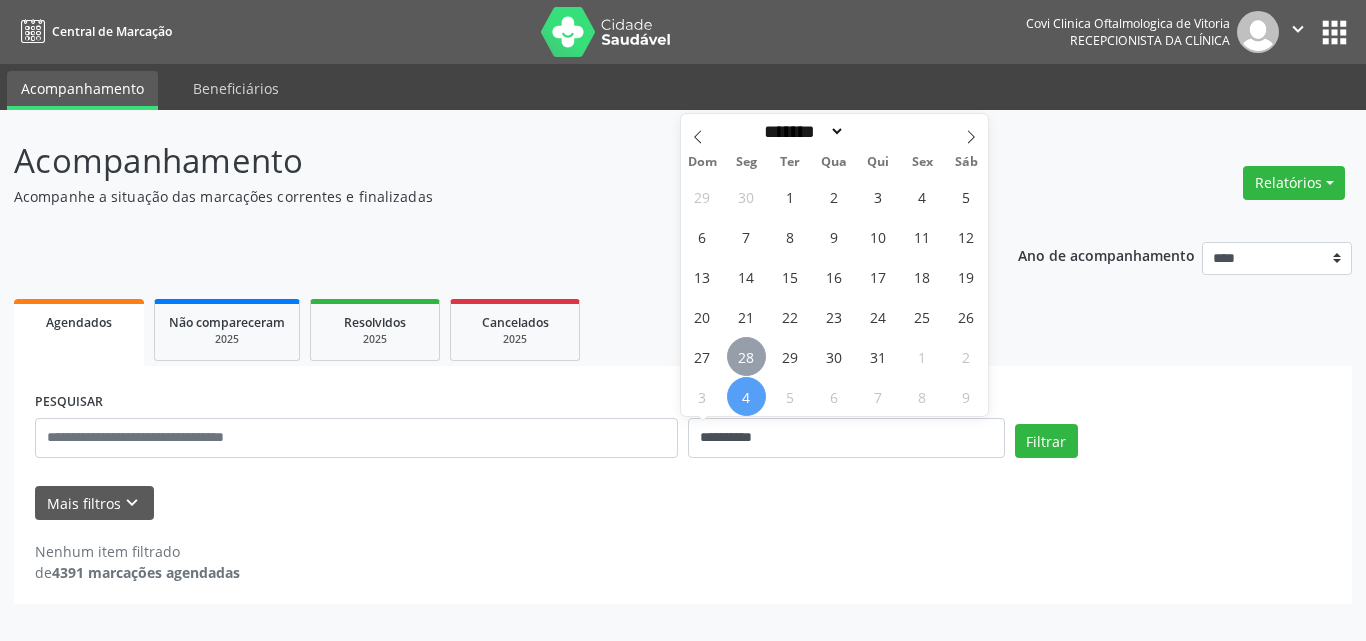 click on "28" at bounding box center (746, 356) 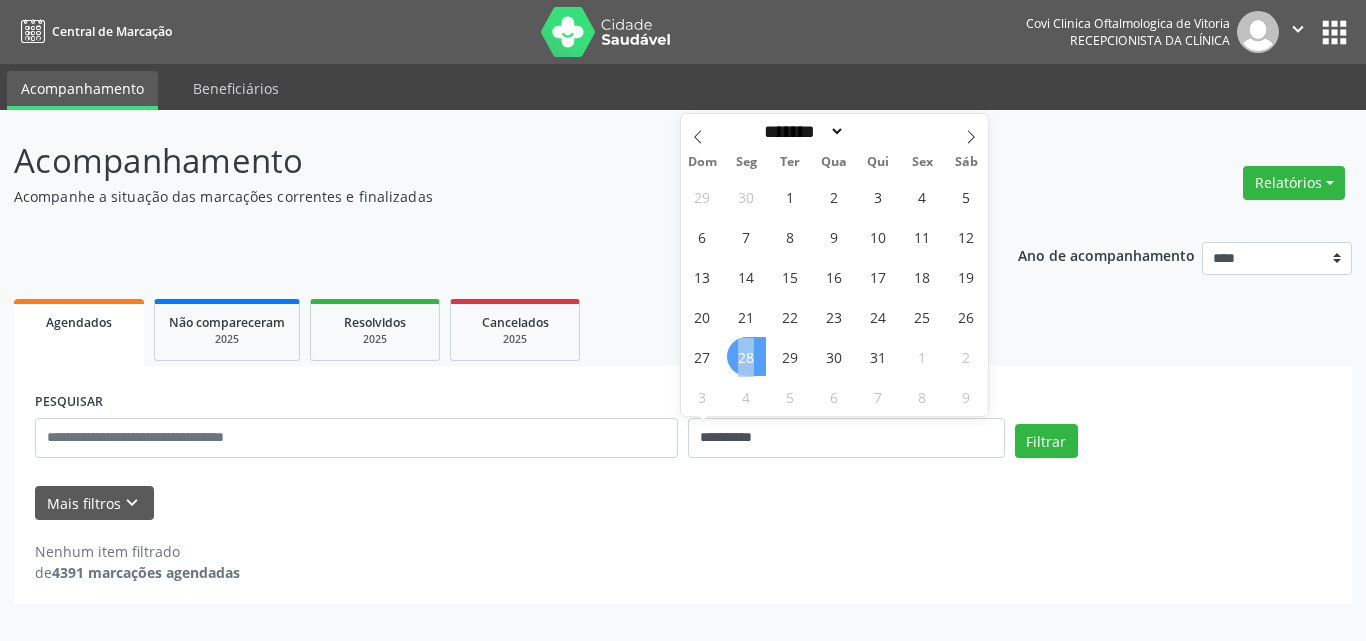 click on "28" at bounding box center [746, 356] 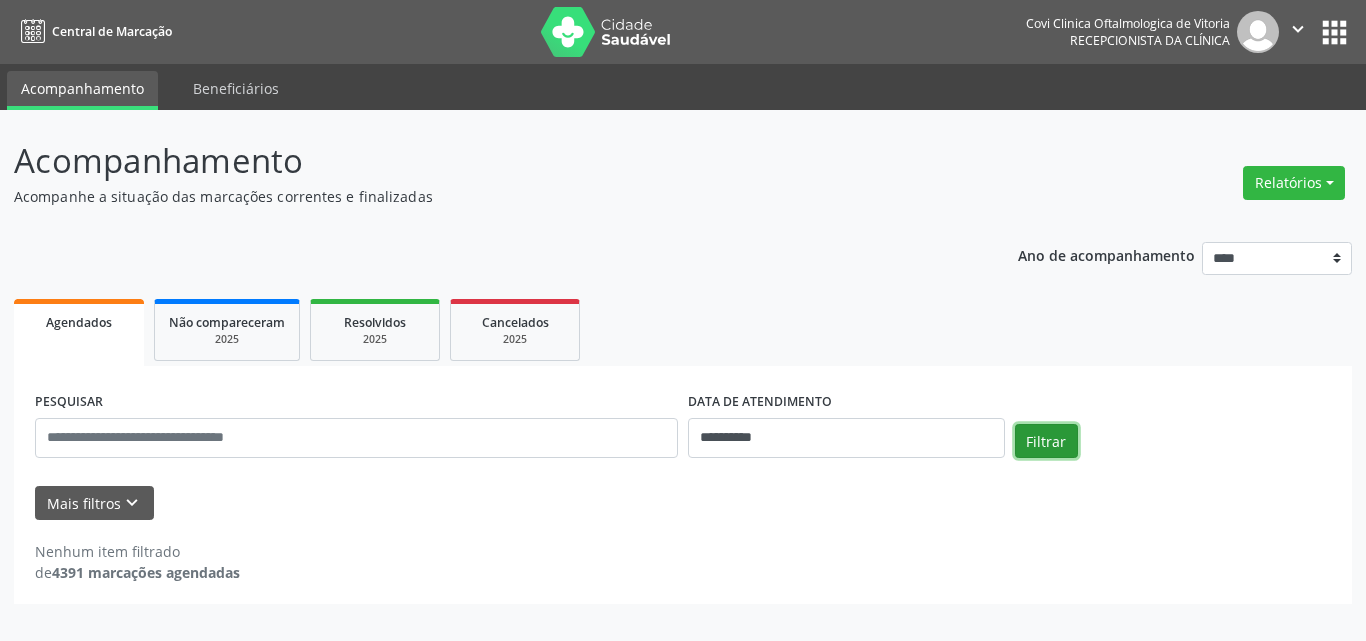 click on "Filtrar" at bounding box center [1046, 441] 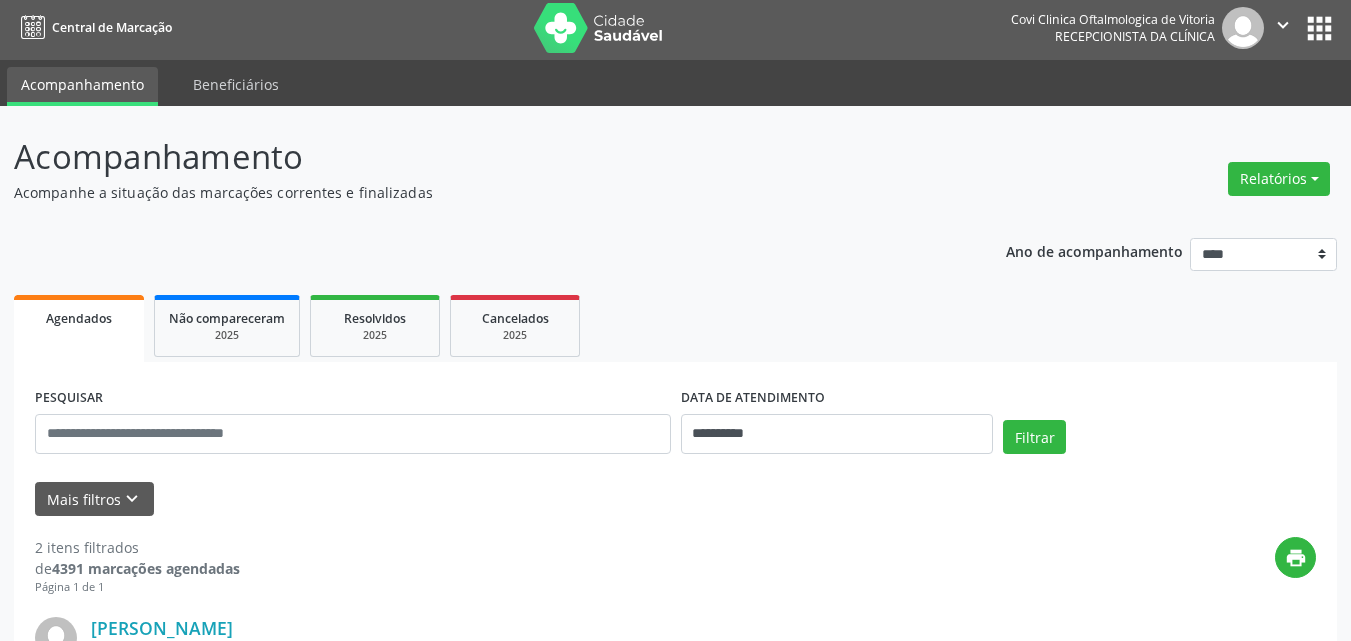 scroll, scrollTop: 0, scrollLeft: 0, axis: both 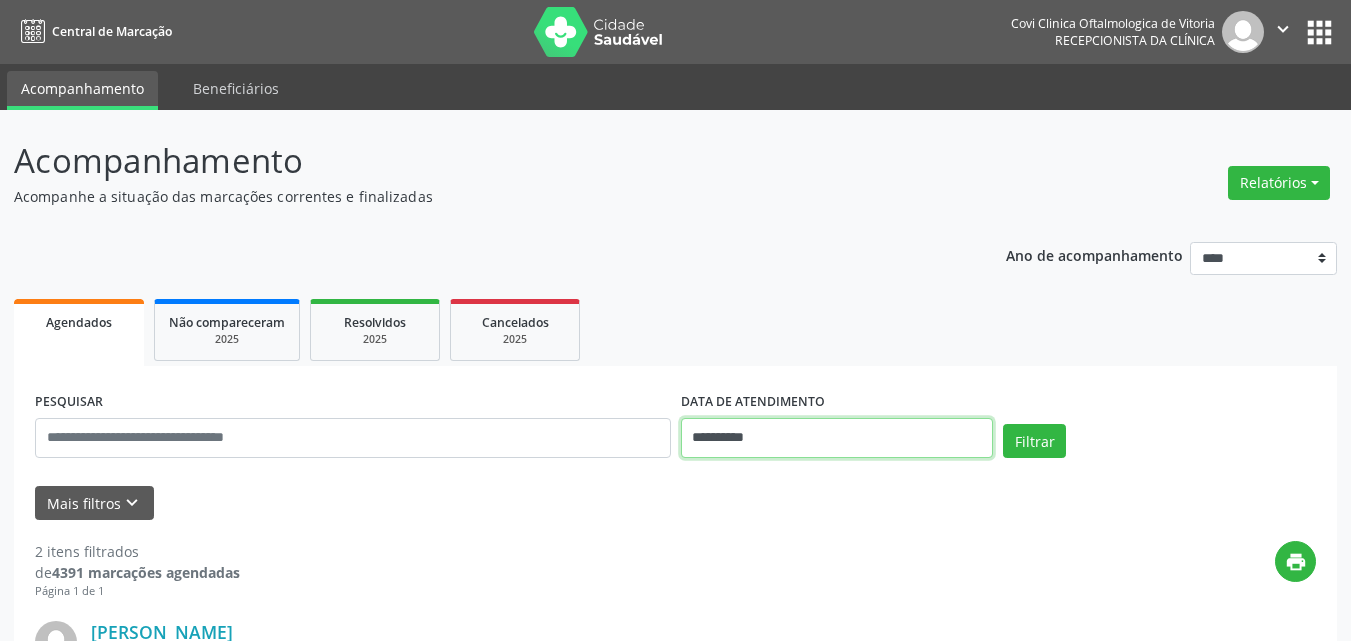 click on "**********" at bounding box center (837, 438) 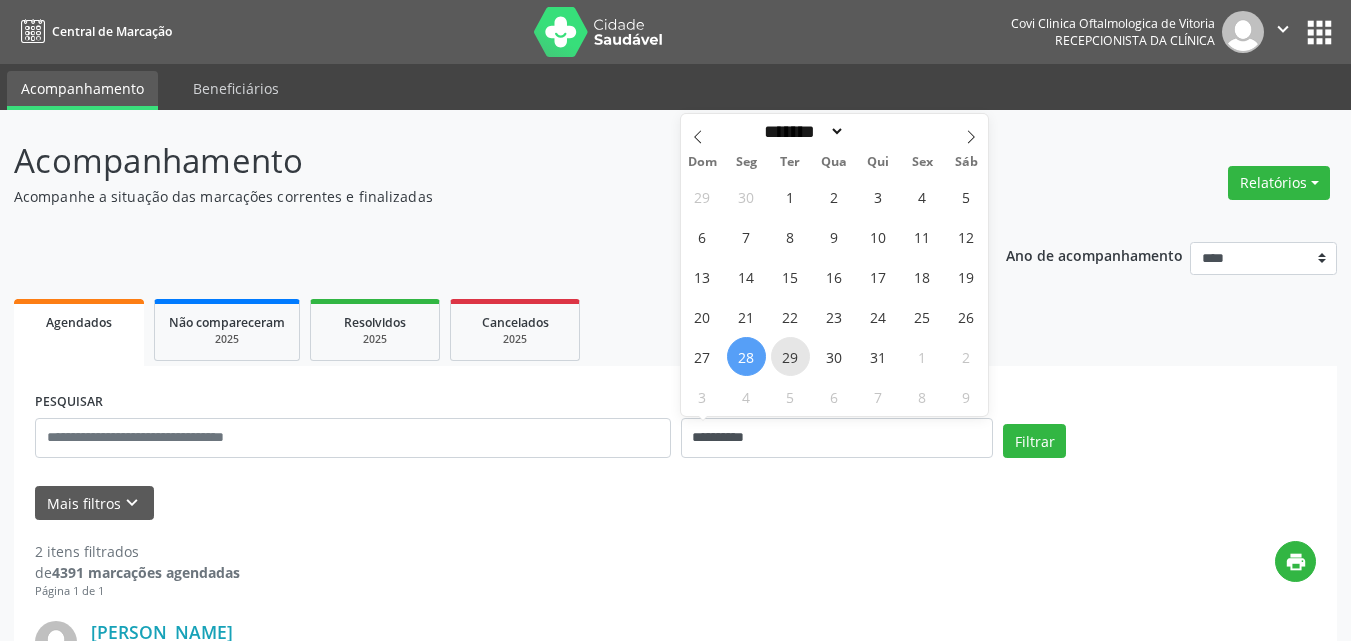 click on "29" at bounding box center (790, 356) 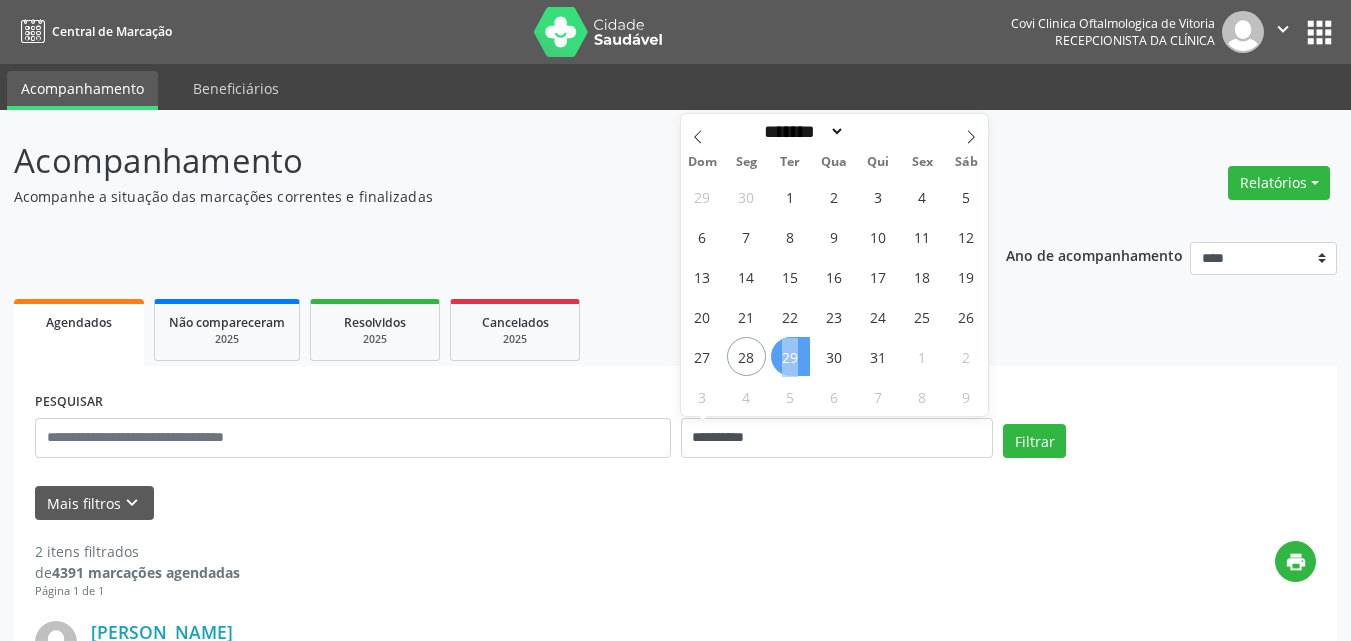 click on "29" at bounding box center (790, 356) 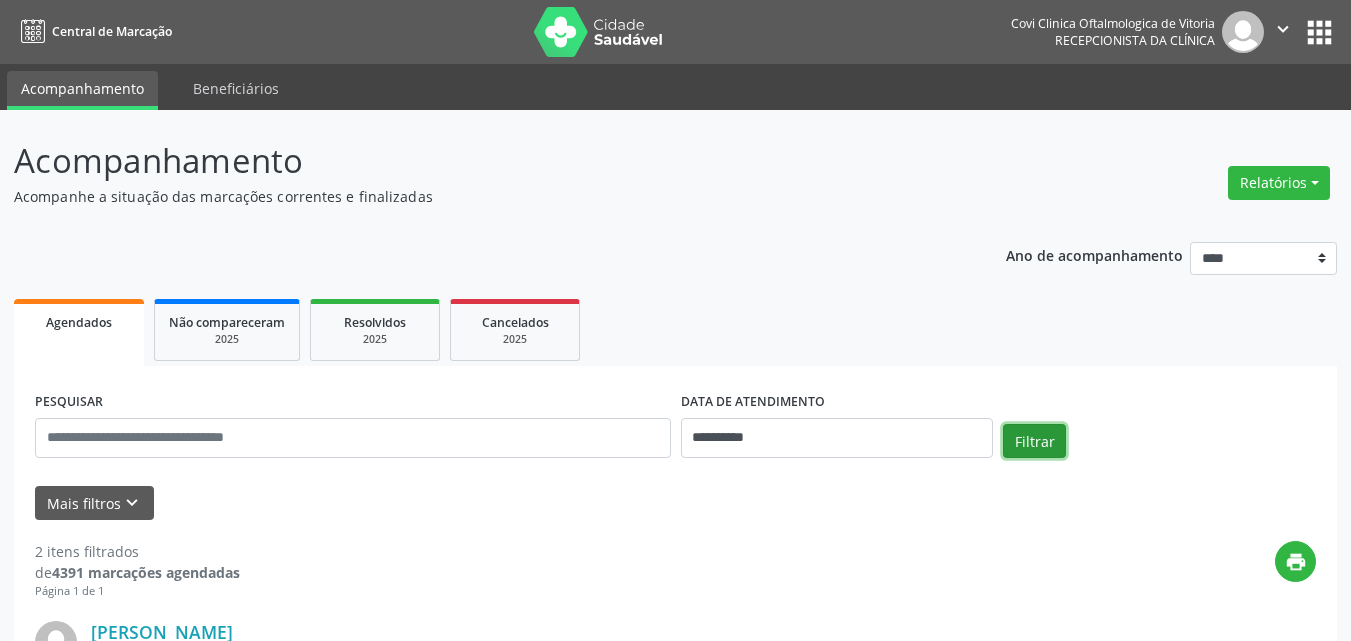 click on "Filtrar" at bounding box center (1034, 441) 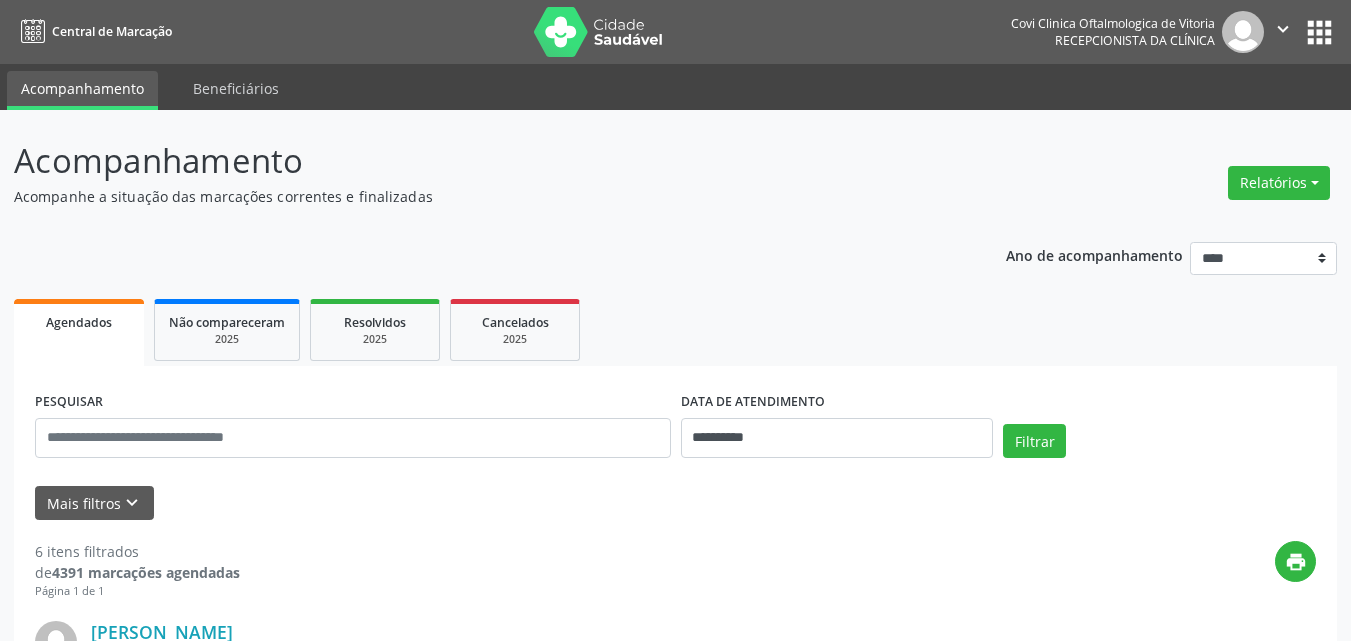 scroll, scrollTop: 300, scrollLeft: 0, axis: vertical 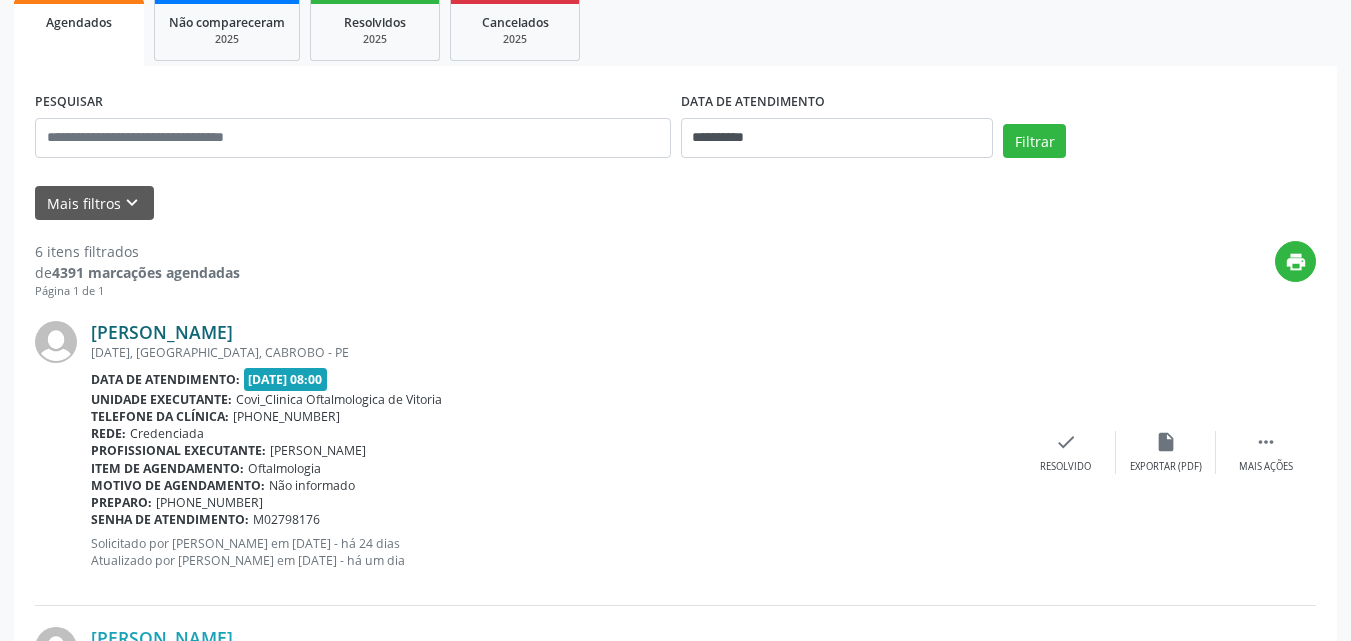 click on "[PERSON_NAME]" at bounding box center [162, 332] 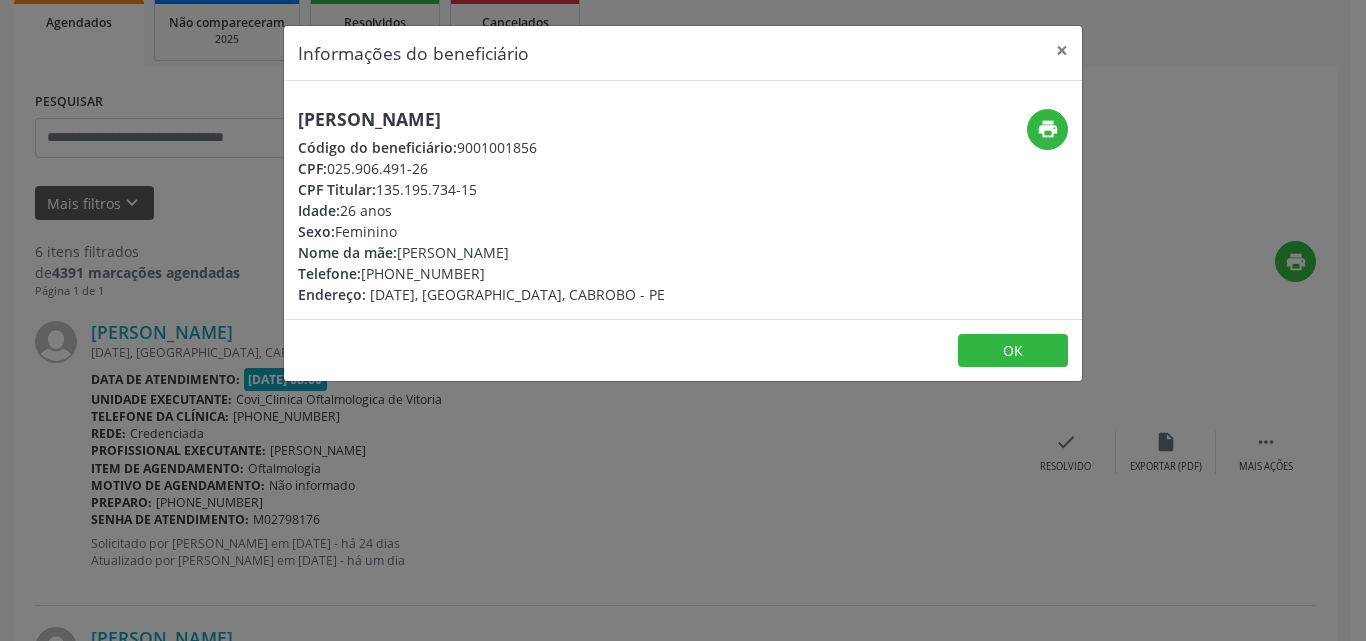 drag, startPoint x: 303, startPoint y: 120, endPoint x: 640, endPoint y: 129, distance: 337.12015 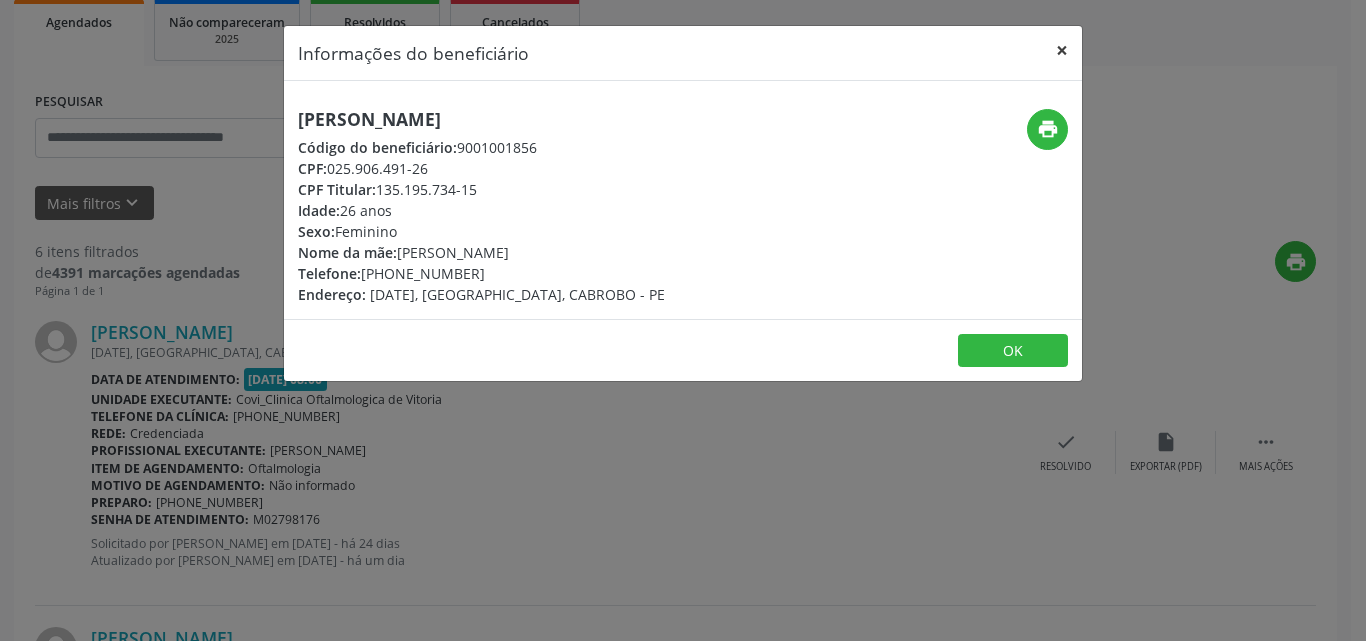 click on "×" at bounding box center [1062, 50] 